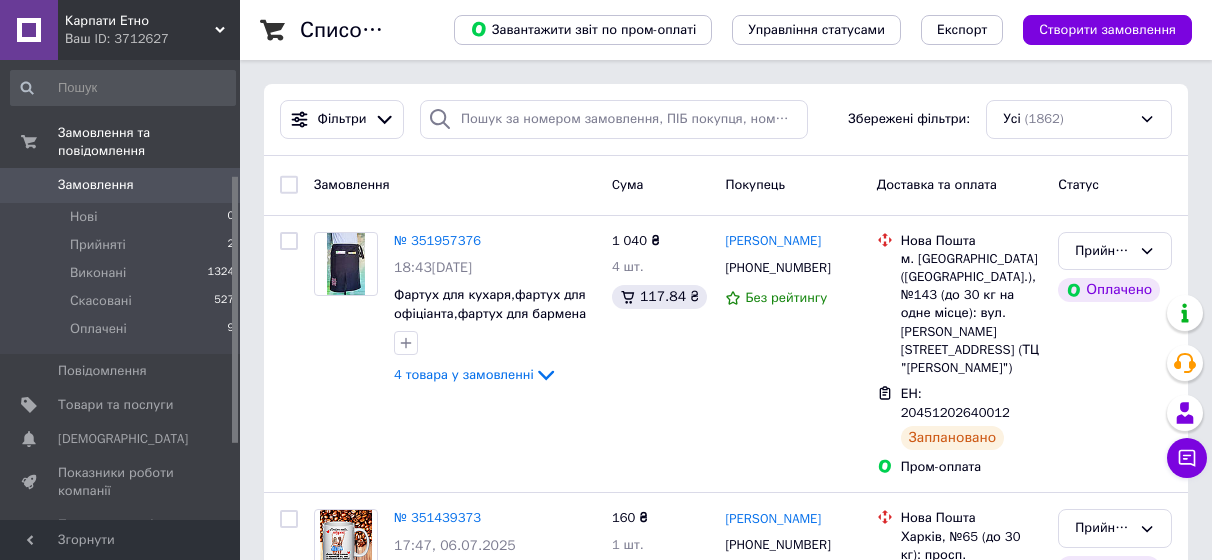 scroll, scrollTop: 200, scrollLeft: 0, axis: vertical 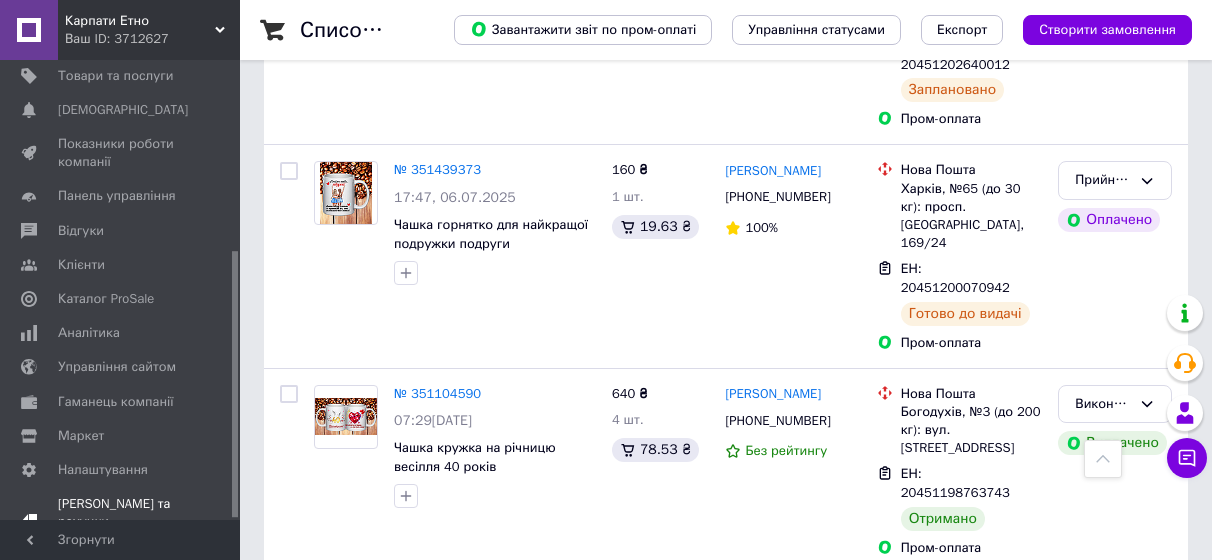 click on "Тарифи та рахунки Prom мікс 1 000" at bounding box center [121, 522] 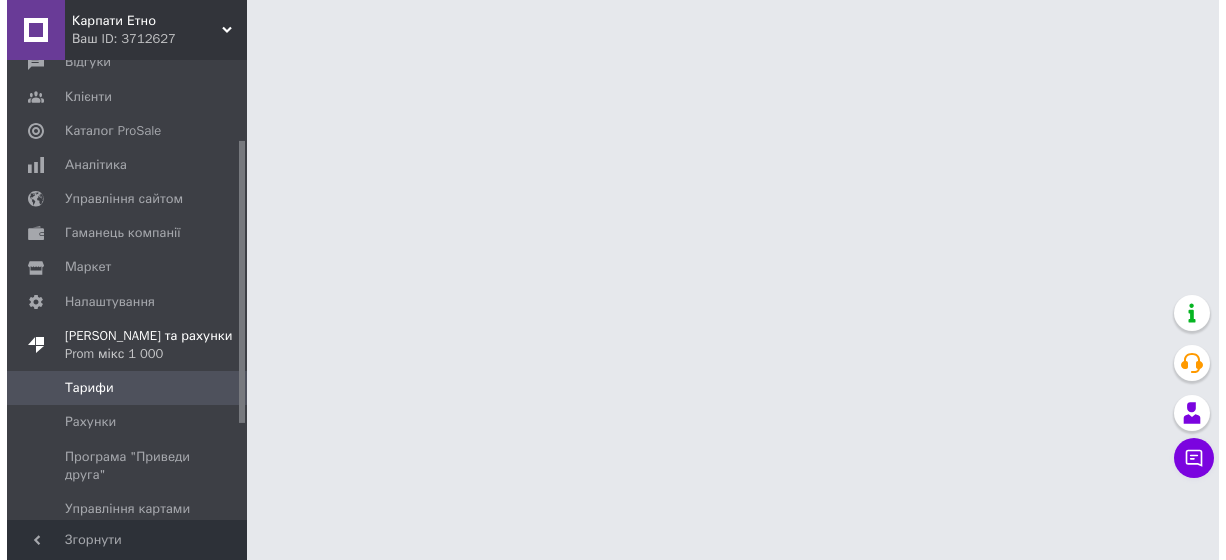 scroll, scrollTop: 0, scrollLeft: 0, axis: both 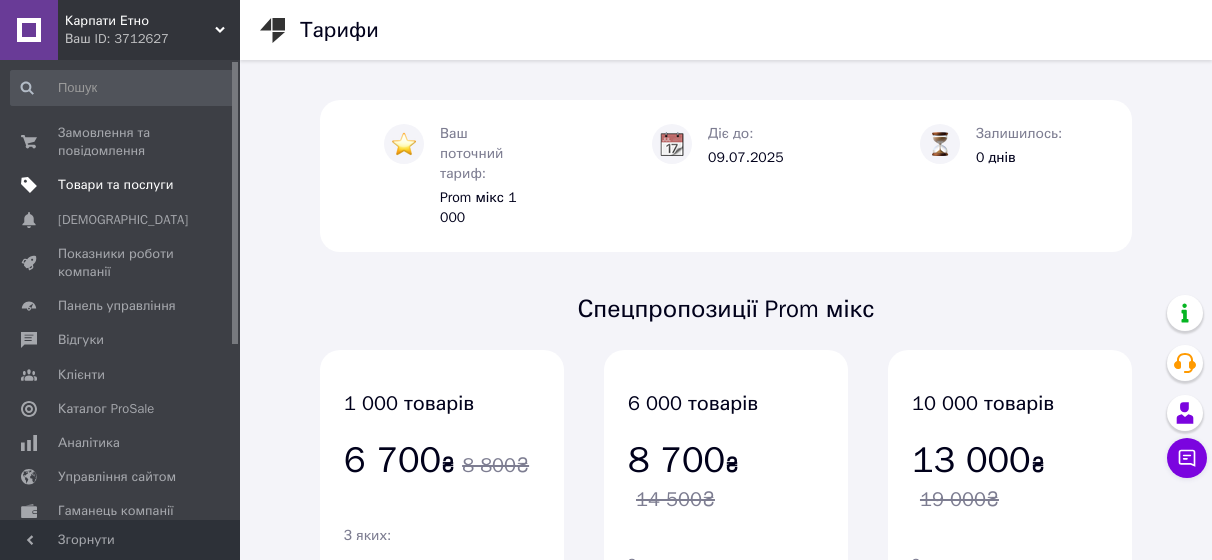 click on "Товари та послуги" at bounding box center [115, 185] 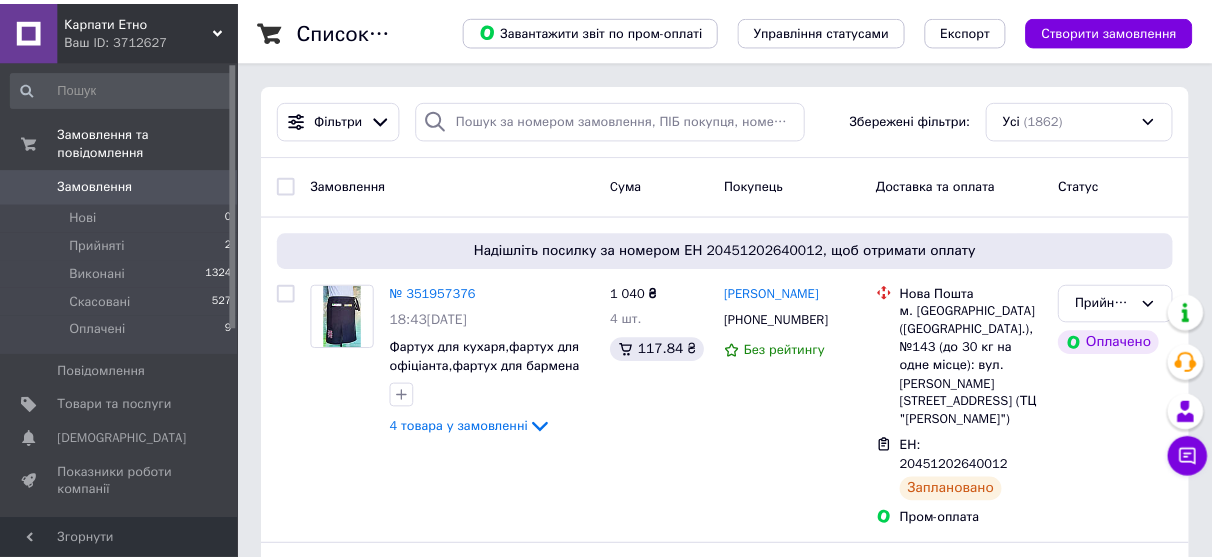 scroll, scrollTop: 0, scrollLeft: 0, axis: both 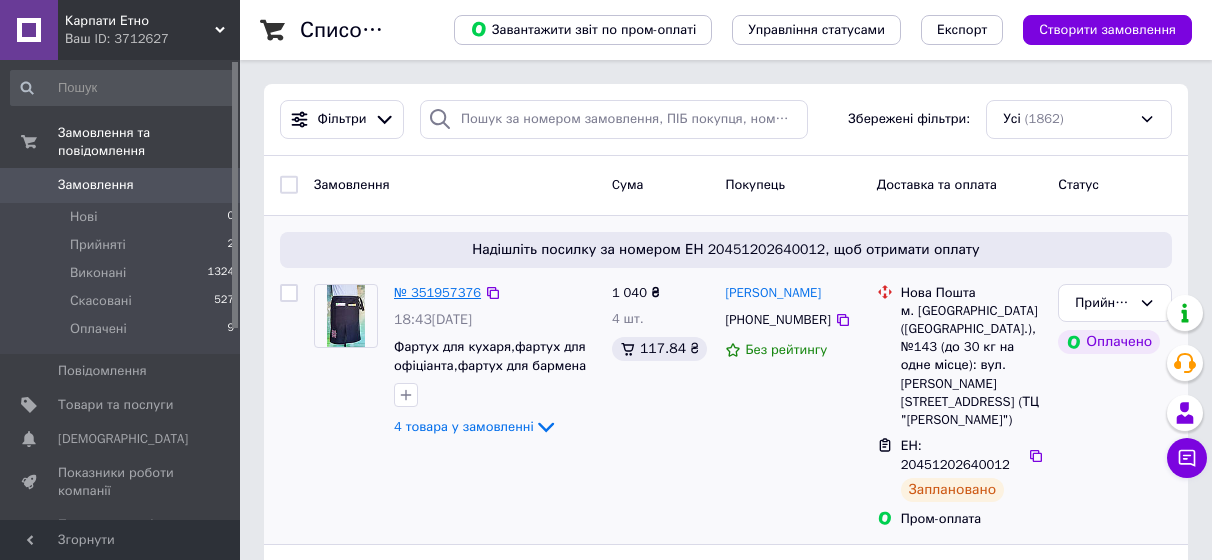 click on "№ 351957376" at bounding box center [437, 292] 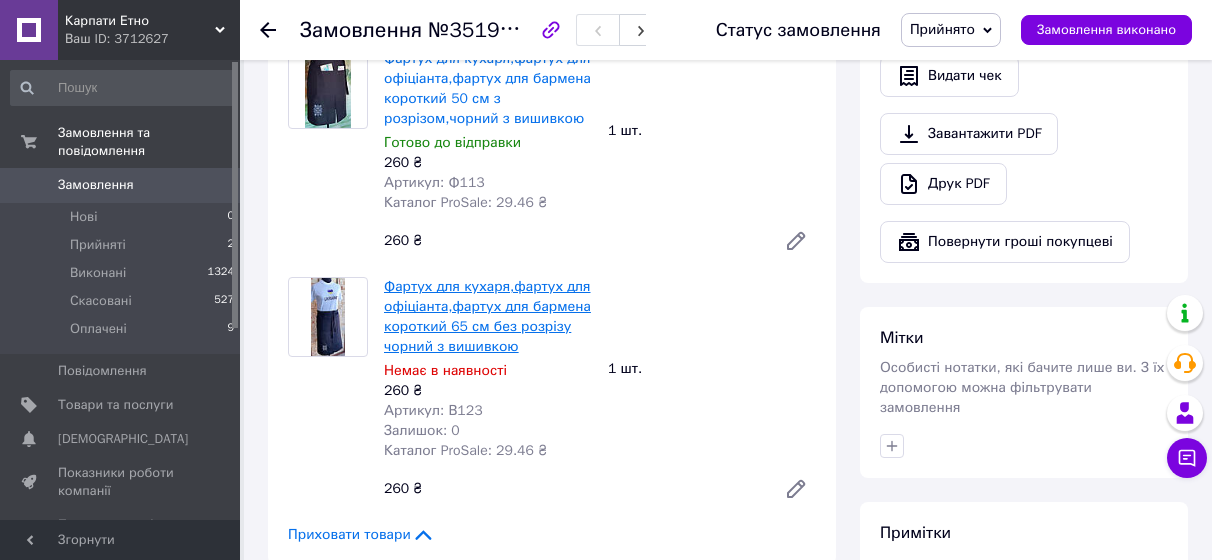 scroll, scrollTop: 600, scrollLeft: 0, axis: vertical 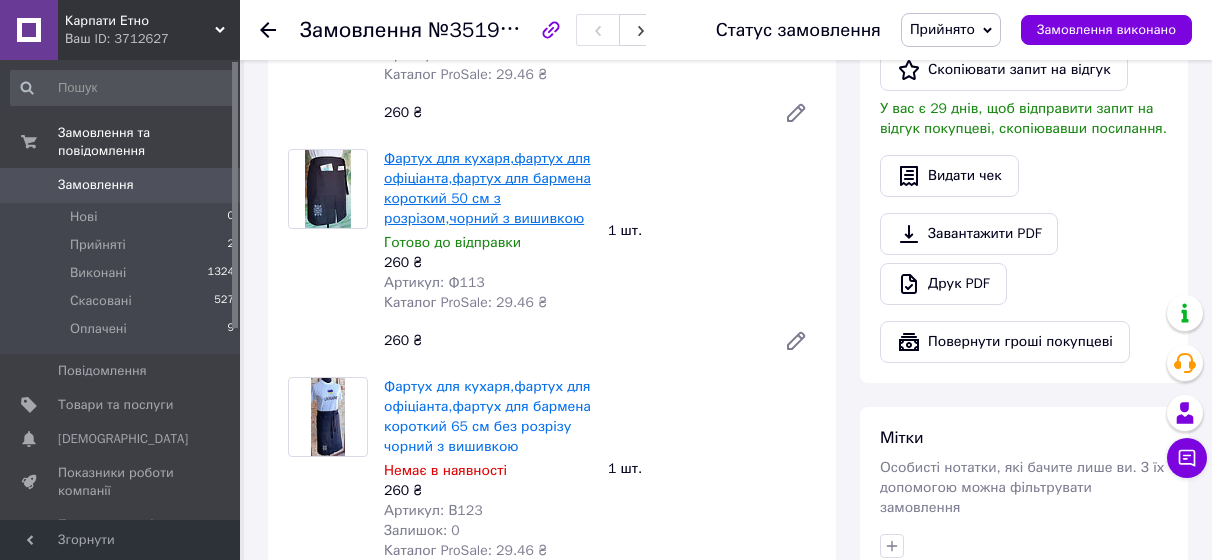click on "Фартух для кухаря,фартух для офіціанта,фартух для бармена короткий 50 см з розрізом,чорний з вишивкою" at bounding box center [487, 188] 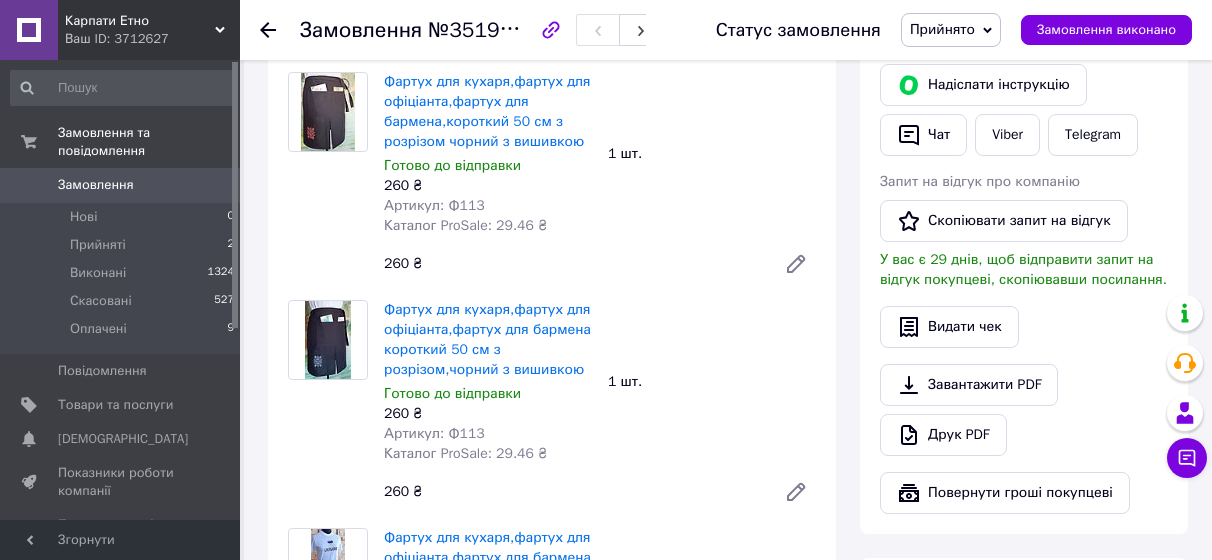 scroll, scrollTop: 400, scrollLeft: 0, axis: vertical 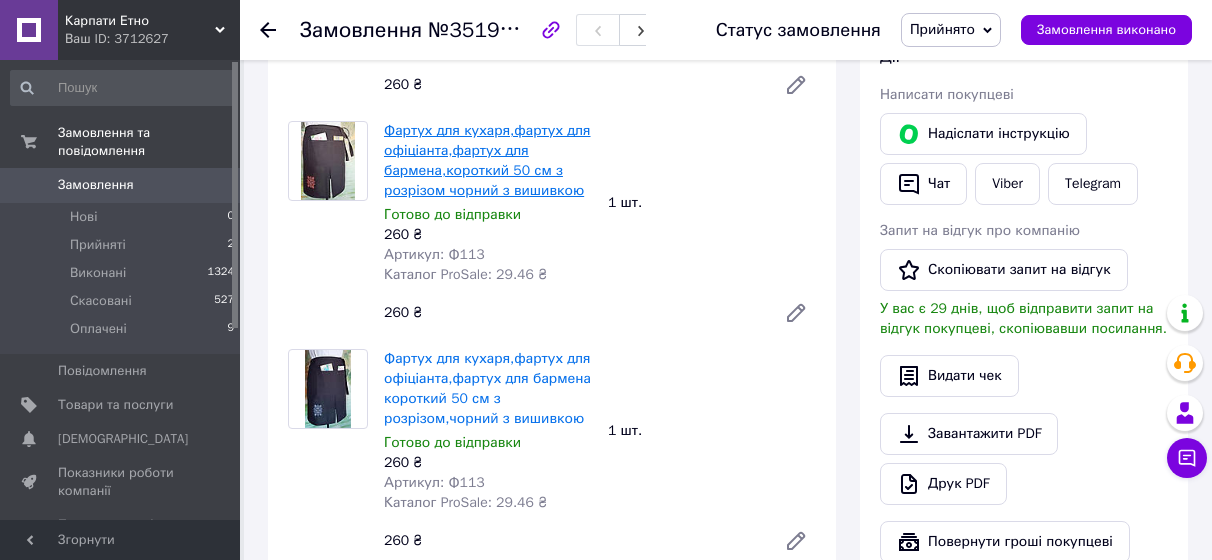 click on "Фартух для кухаря,фартух для офіціанта,фартух для бармена,короткий 50 см з розрізом чорний з вишивкою" at bounding box center [487, 160] 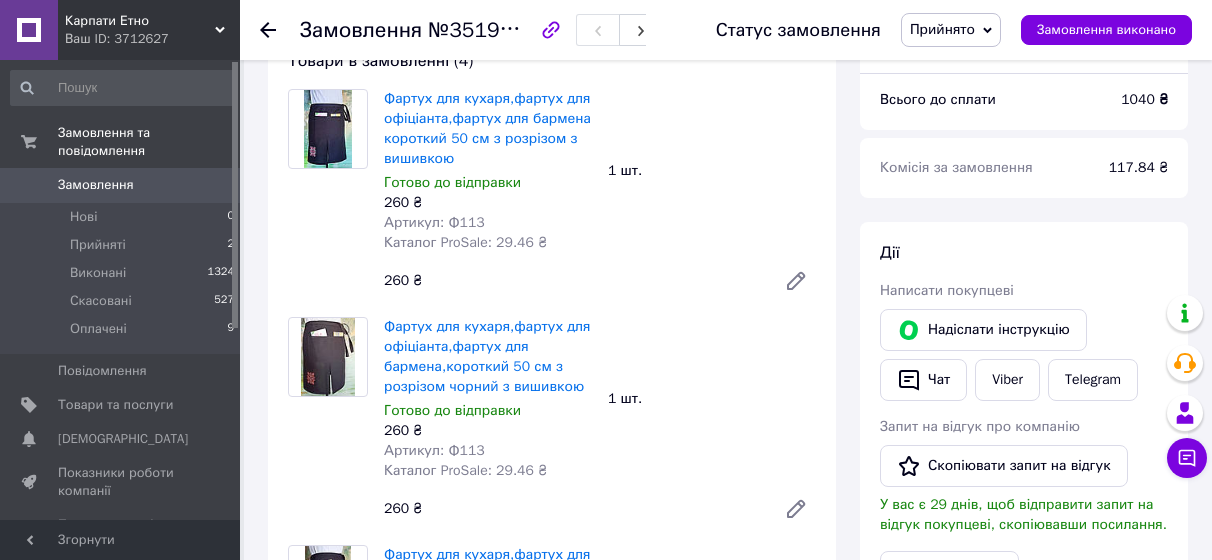 scroll, scrollTop: 200, scrollLeft: 0, axis: vertical 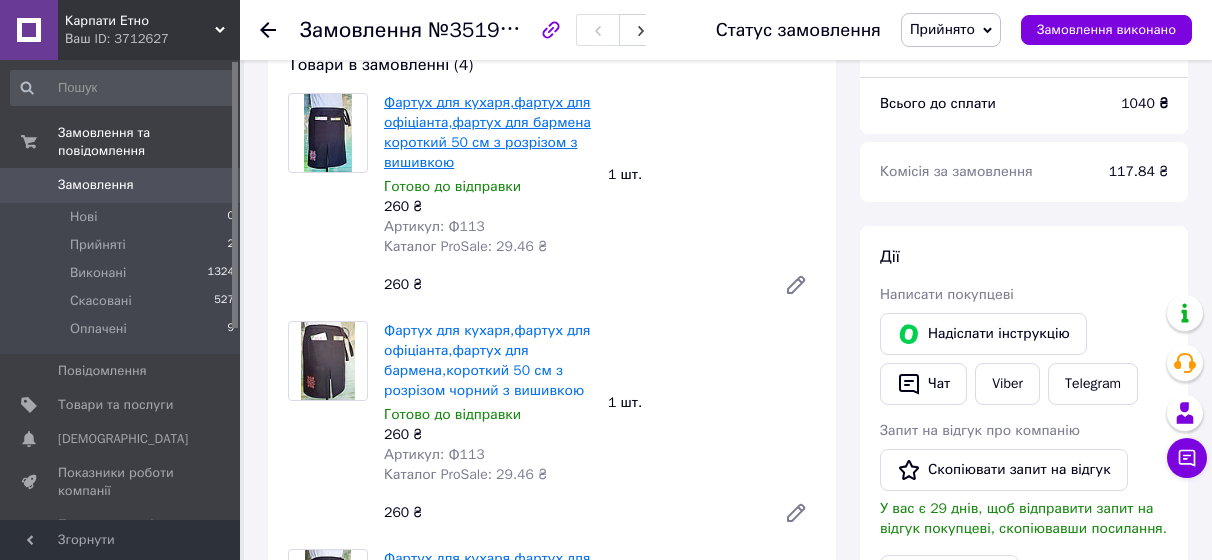 click on "Фартух для кухаря,фартух для офіціанта,фартух для бармена короткий 50 см з розрізом з вишивкою" at bounding box center (487, 132) 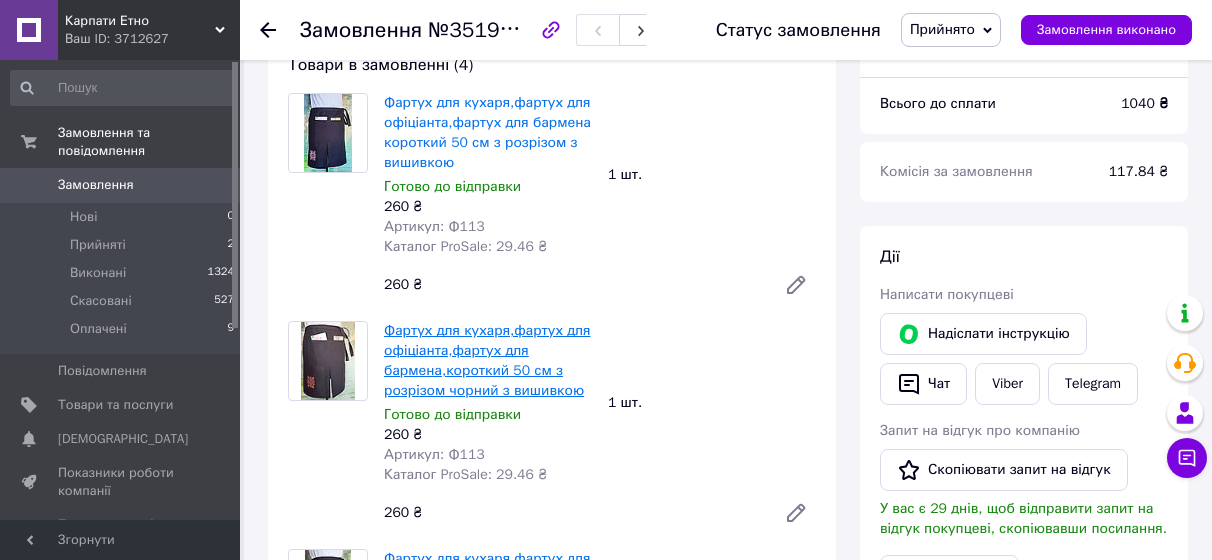 click on "Фартух для кухаря,фартух для офіціанта,фартух для бармена,короткий 50 см з розрізом чорний з вишивкою" at bounding box center [487, 360] 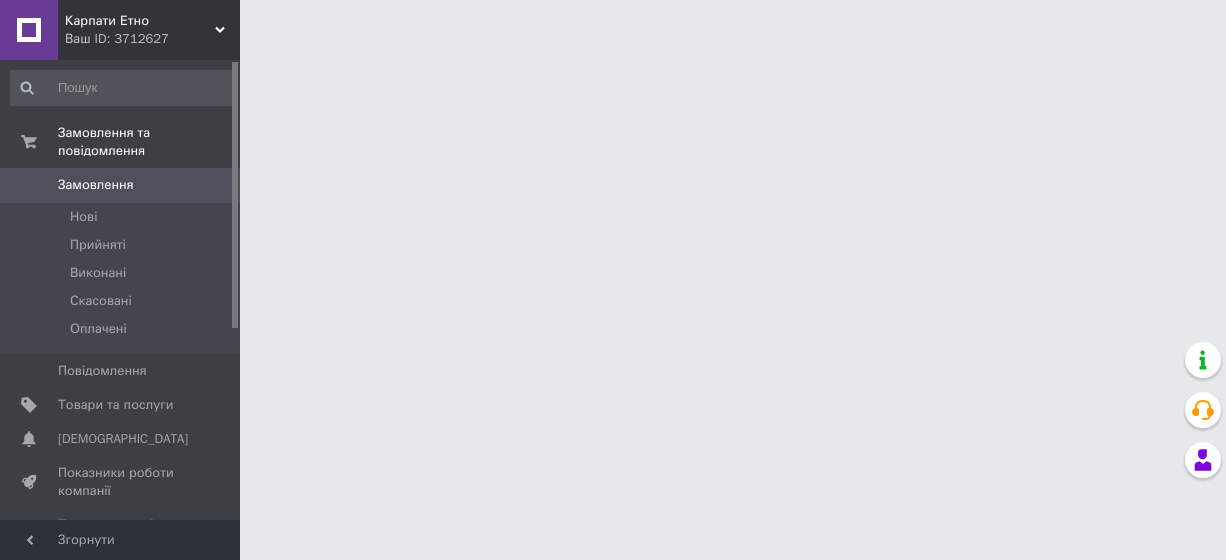 scroll, scrollTop: 0, scrollLeft: 0, axis: both 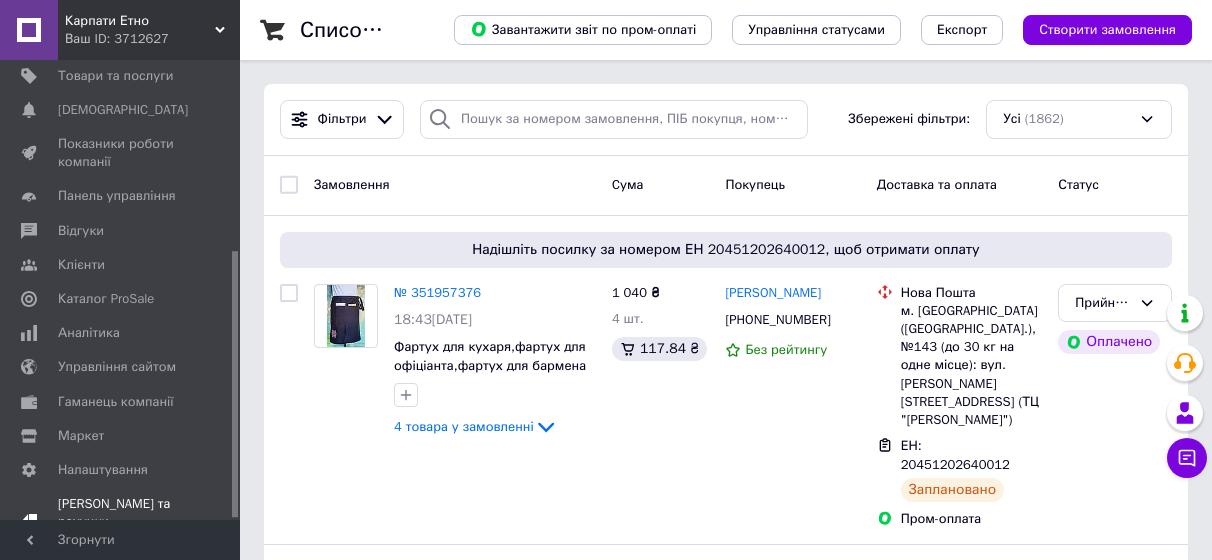 click on "Тарифи та рахунки Prom мікс 1 000" at bounding box center (121, 522) 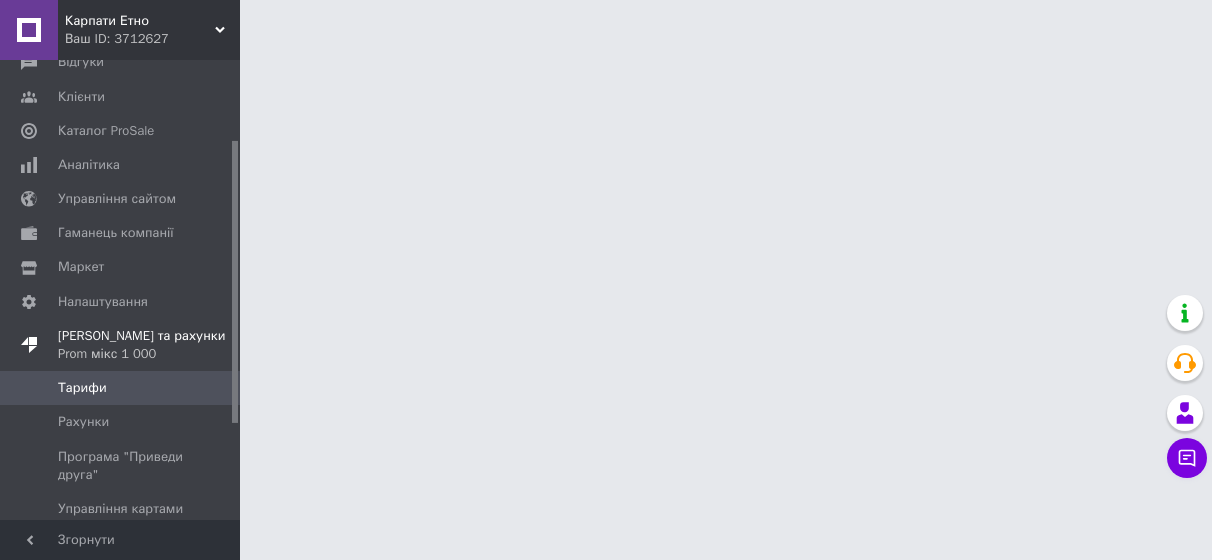 scroll, scrollTop: 128, scrollLeft: 0, axis: vertical 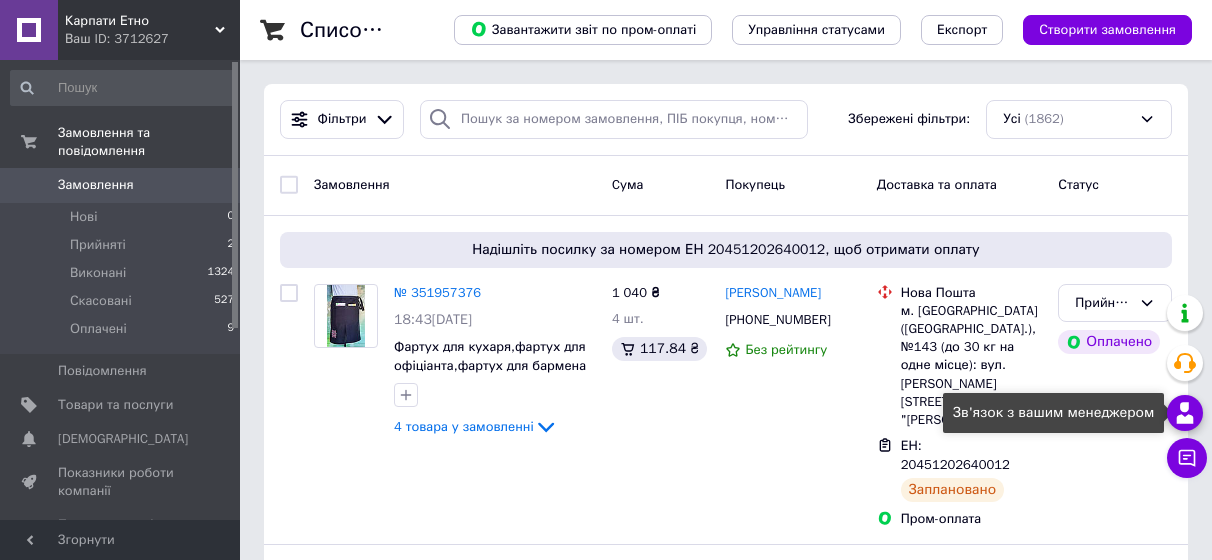 click 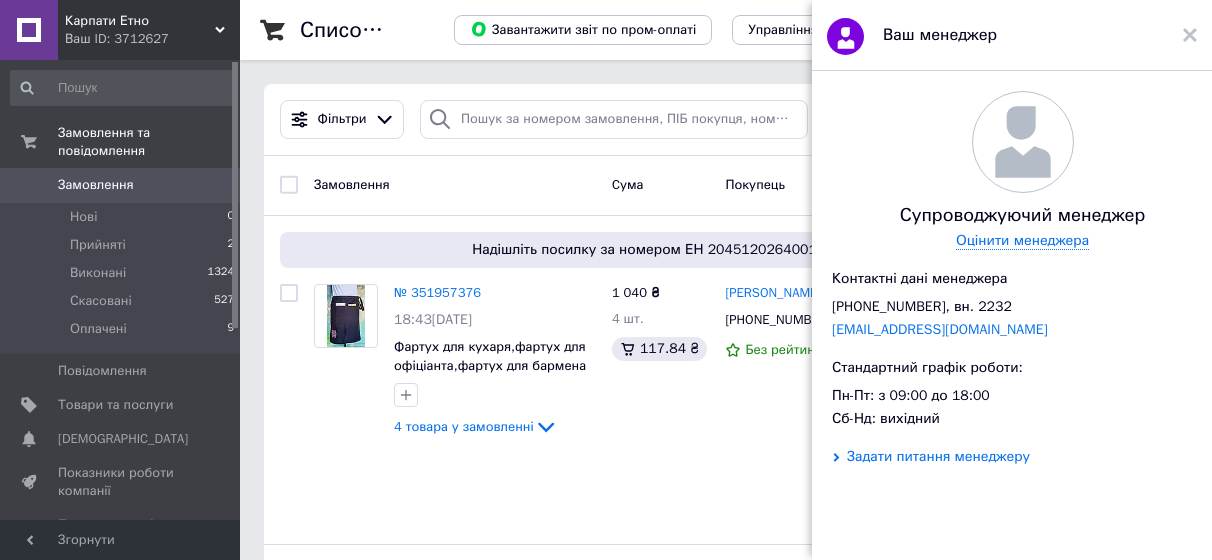click on "Задати питання менеджеру" at bounding box center [938, 457] 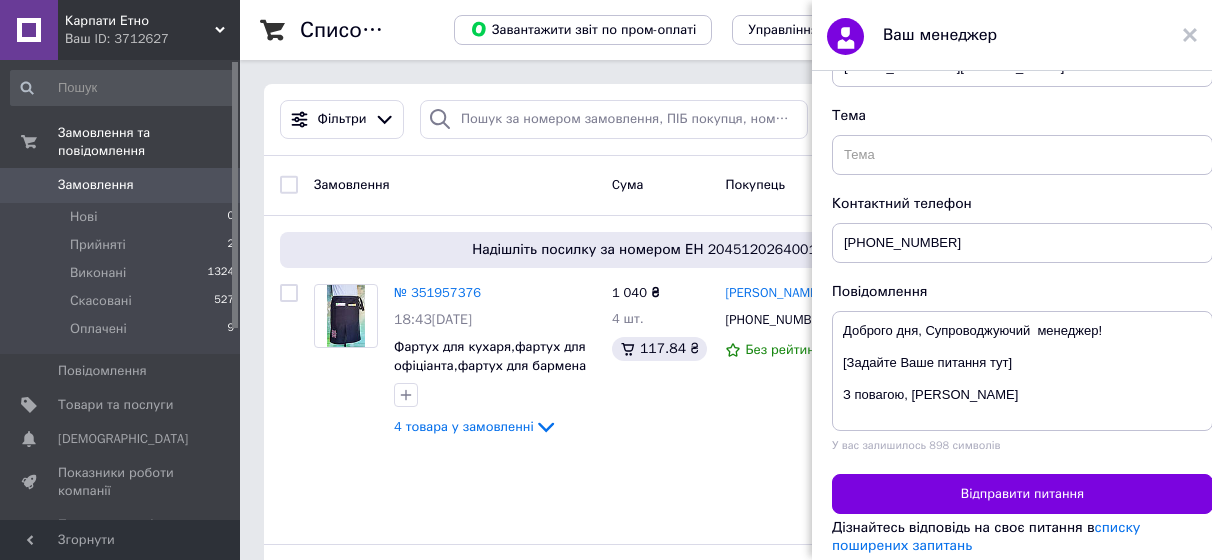 scroll, scrollTop: 572, scrollLeft: 0, axis: vertical 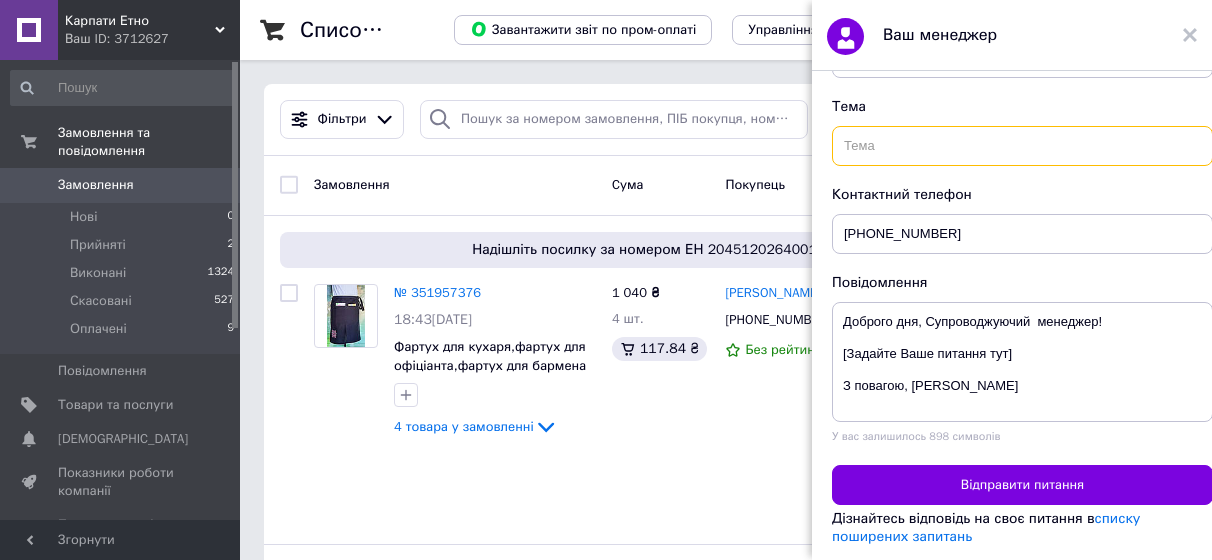 click at bounding box center (1022, 146) 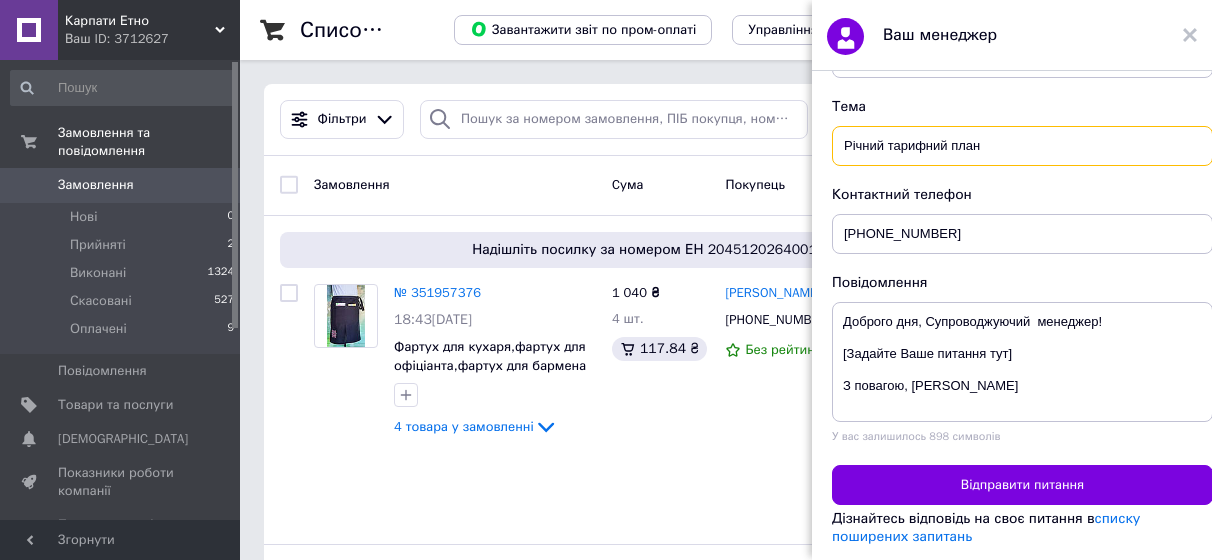 type on "Річний тарифний план" 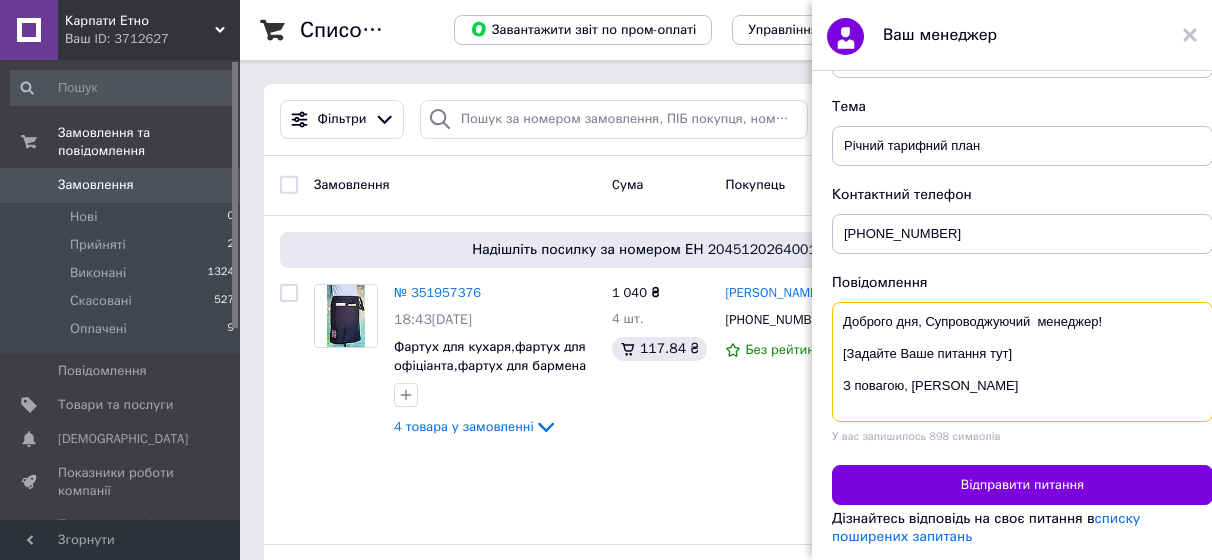 click on "Доброго дня, Супроводжуючий  менеджер!
[Задайте Ваше питання тут]
З повагою, Світлана Вацик" at bounding box center (1022, 362) 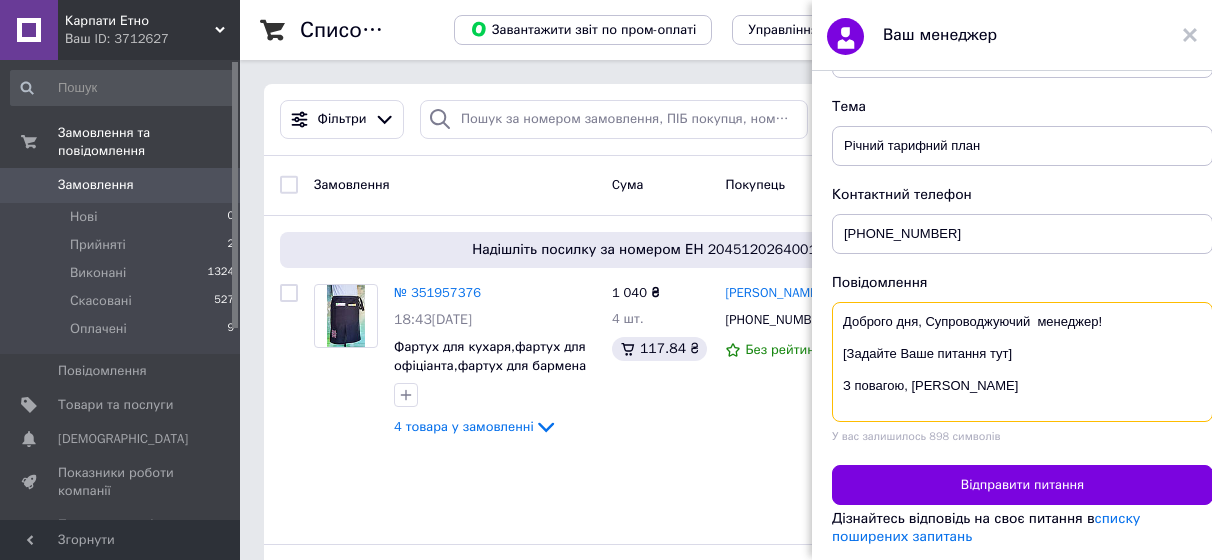 drag, startPoint x: 839, startPoint y: 344, endPoint x: 1023, endPoint y: 341, distance: 184.02446 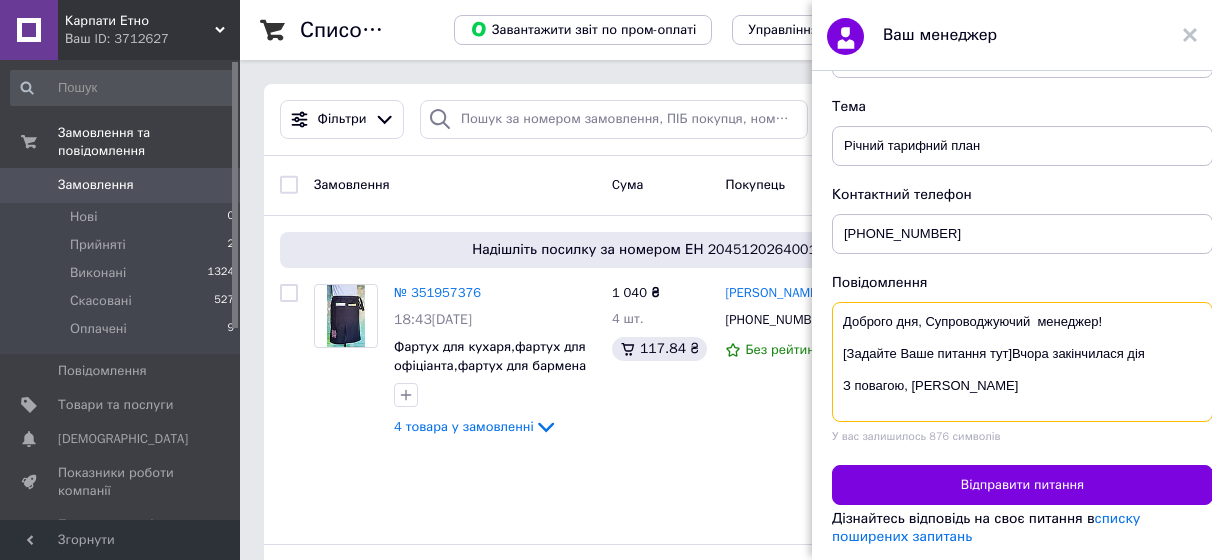 drag, startPoint x: 1011, startPoint y: 349, endPoint x: 823, endPoint y: 337, distance: 188.38258 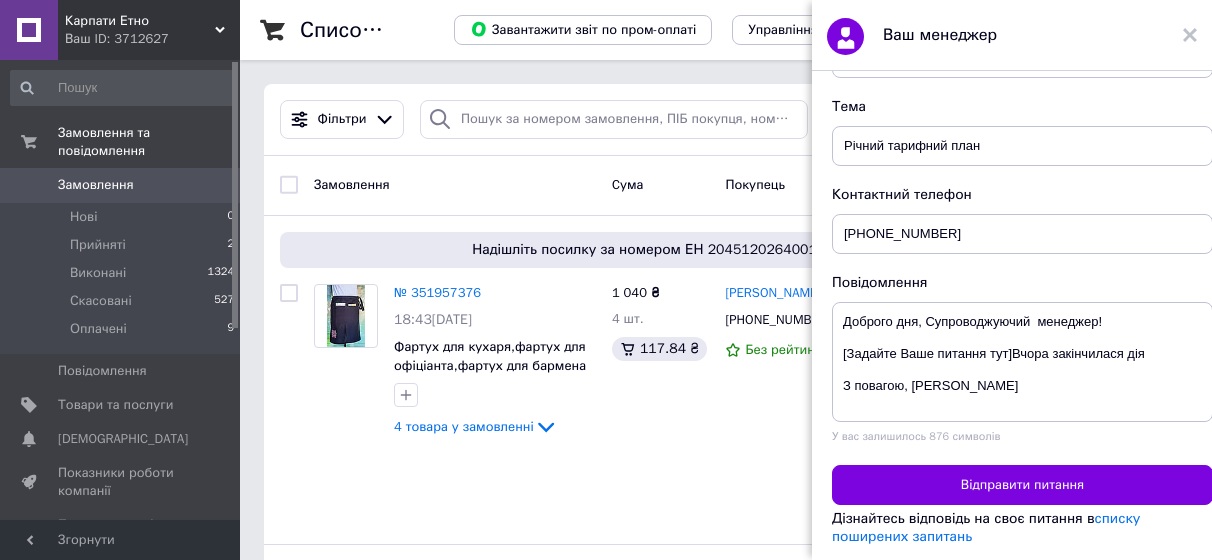 click on "Супроводжуючий  менеджер Оцінити менеджера Контактні дані менеджера +380 (44) 593-72-40, вн. 2232 manager@prom.ua Стандартний графік роботи: Пн-Пт: з 09:00 до 18:00 Сб-Нд: вихідний Задати питання менеджеру Ім'я Світлана Вацик Email vatsyk64@ukr.net Тема Річний тарифний план Контактний телефон +380996299390 Повідомлення Доброго дня, Супроводжуючий  менеджер!
[Задайте Ваше питання тут]Вчора закінчилася дія
З повагою, Світлана Вацик
У вас залишилось 876 символів Відправити питання Дізнайтесь відповідь на своє питання в  списку поширених запитань" at bounding box center [1022, 318] 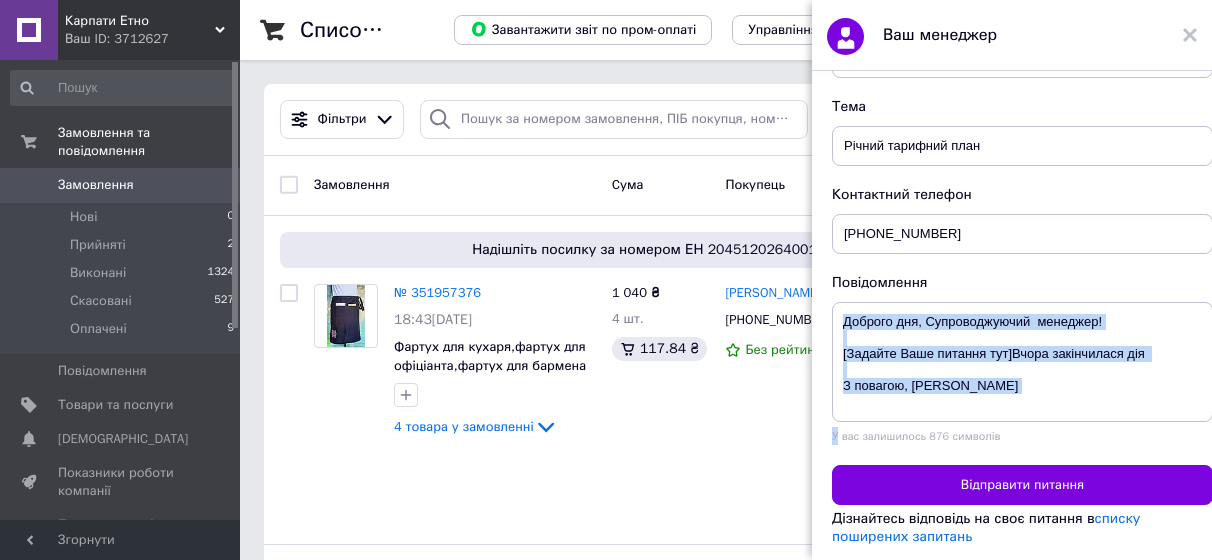 click on "Супроводжуючий  менеджер Оцінити менеджера Контактні дані менеджера +380 (44) 593-72-40, вн. 2232 manager@prom.ua Стандартний графік роботи: Пн-Пт: з 09:00 до 18:00 Сб-Нд: вихідний Задати питання менеджеру Ім'я Світлана Вацик Email vatsyk64@ukr.net Тема Річний тарифний план Контактний телефон +380996299390 Повідомлення Доброго дня, Супроводжуючий  менеджер!
[Задайте Ваше питання тут]Вчора закінчилася дія
З повагою, Світлана Вацик
У вас залишилось 876 символів Відправити питання Дізнайтесь відповідь на своє питання в  списку поширених запитань" at bounding box center [1022, 318] 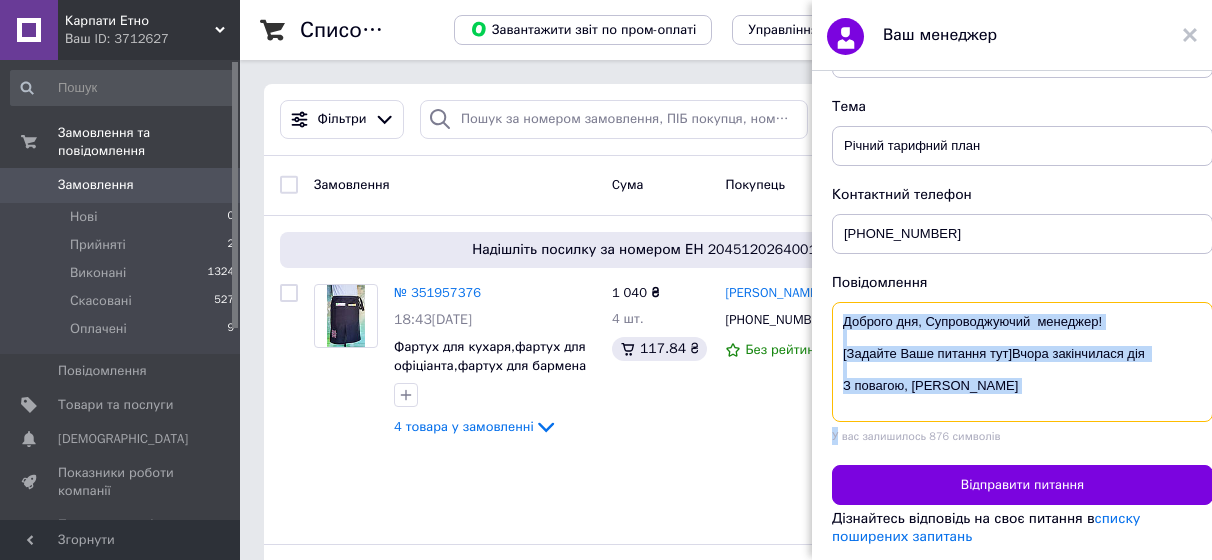 click on "Доброго дня, Супроводжуючий  менеджер!
[Задайте Ваше питання тут]Вчора закінчилася дія
З повагою, Світлана Вацик" at bounding box center [1022, 362] 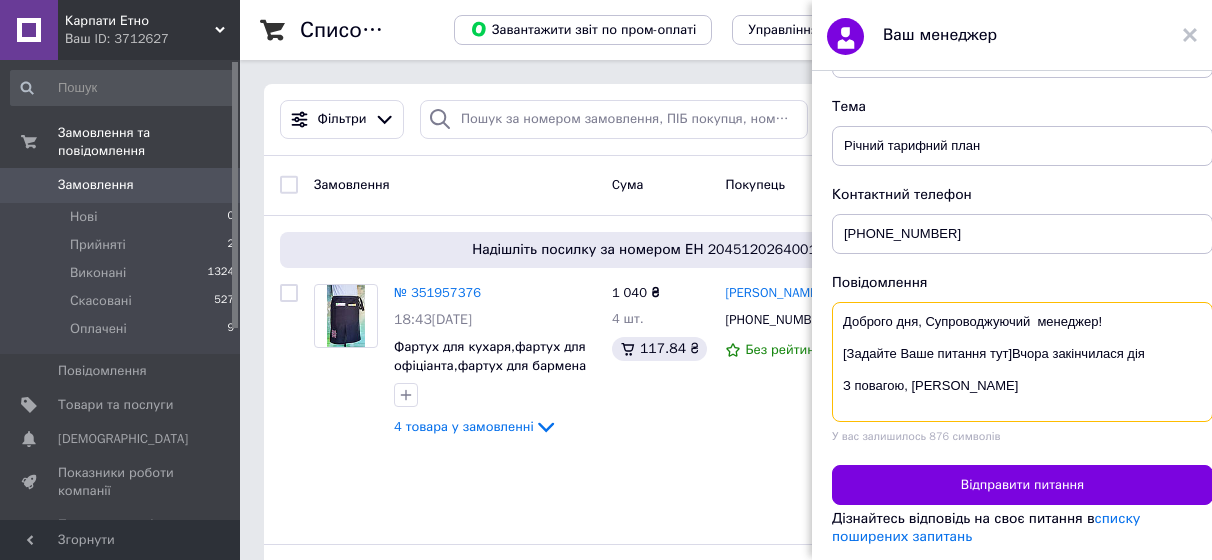 drag, startPoint x: 1010, startPoint y: 347, endPoint x: 956, endPoint y: 347, distance: 54 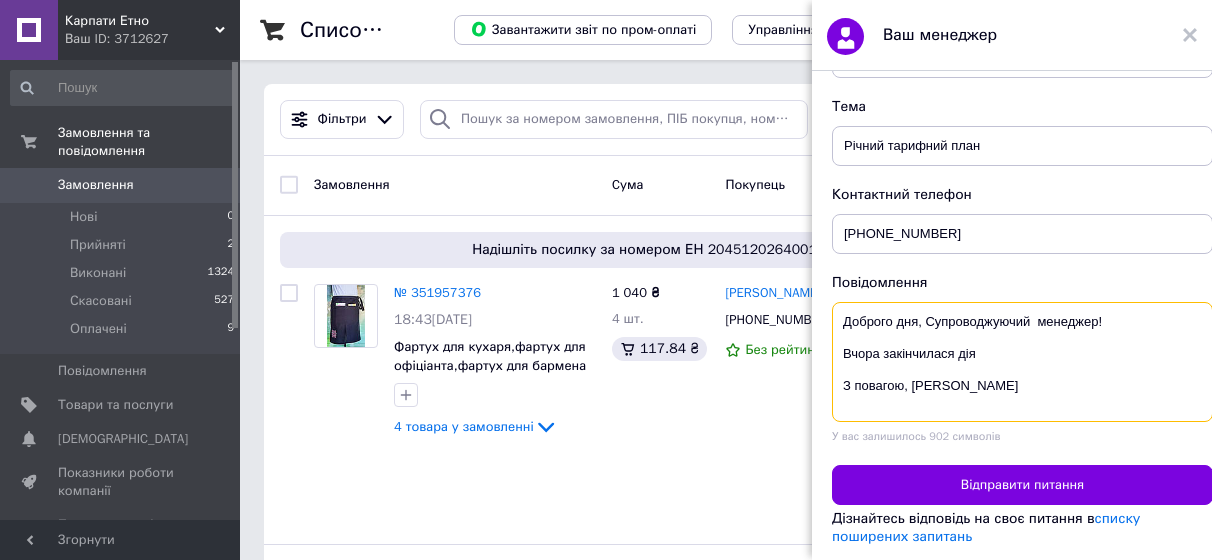 click on "Доброго дня, Супроводжуючий  менеджер!
Вчора закінчилася дія
З повагою, Світлана Вацик" at bounding box center (1022, 362) 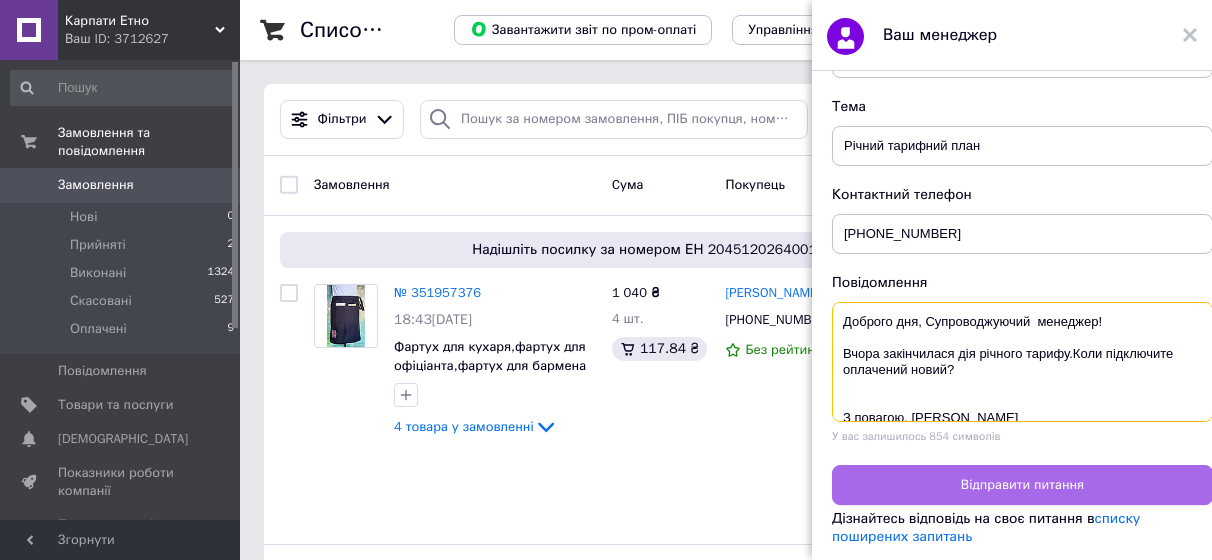 type on "Доброго дня, Супроводжуючий  менеджер!
Вчора закінчилася дія річного тарифу.Коли підключите оплачений новий?
З повагою, Світлана Вацик" 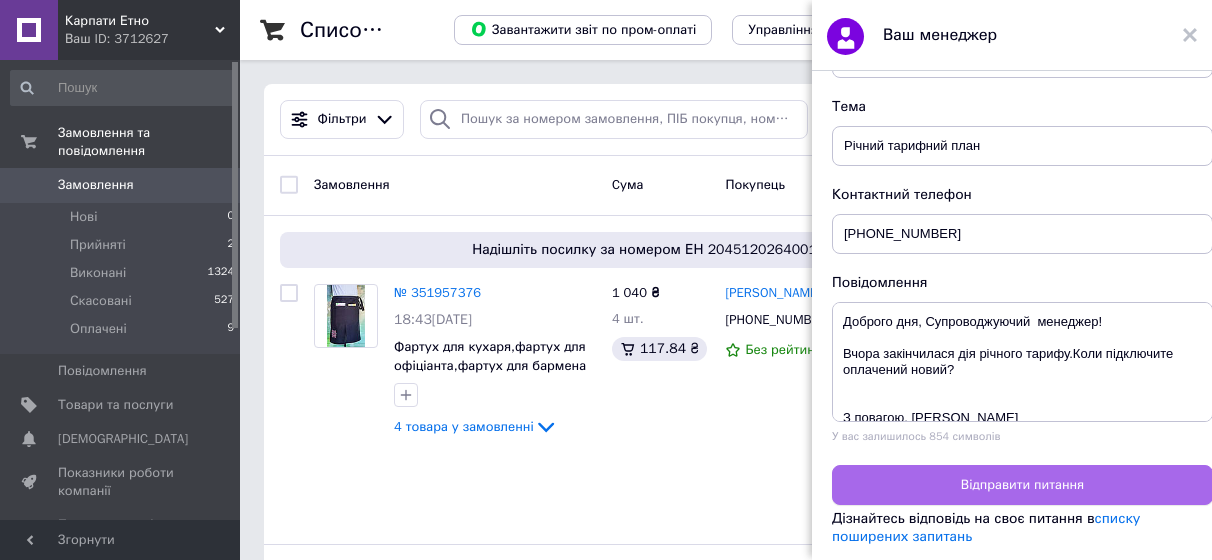 click on "Відправити питання" at bounding box center [1022, 485] 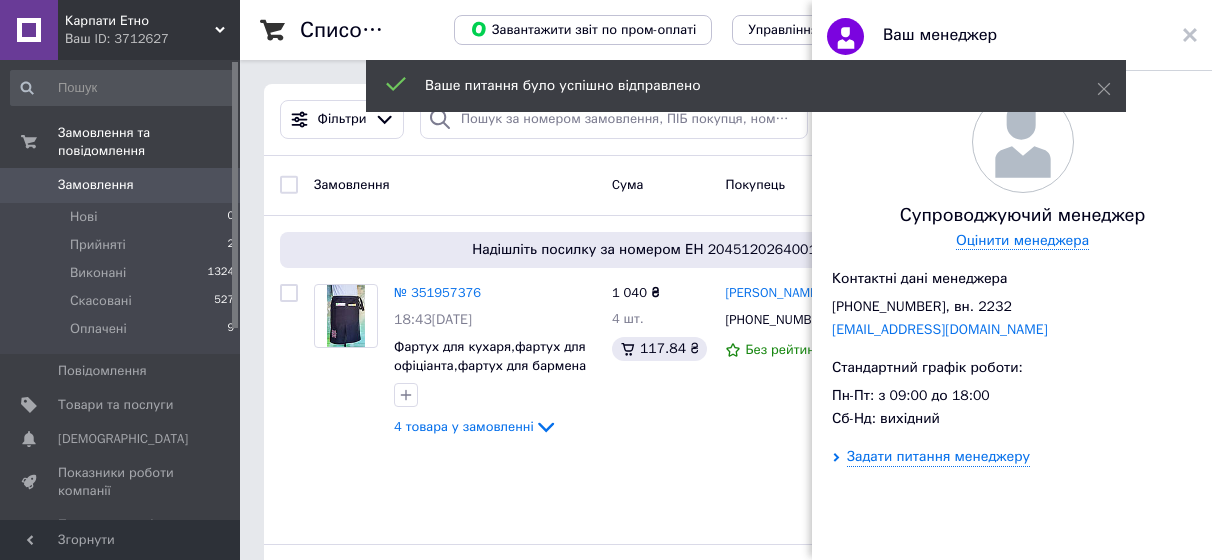 scroll, scrollTop: 0, scrollLeft: 0, axis: both 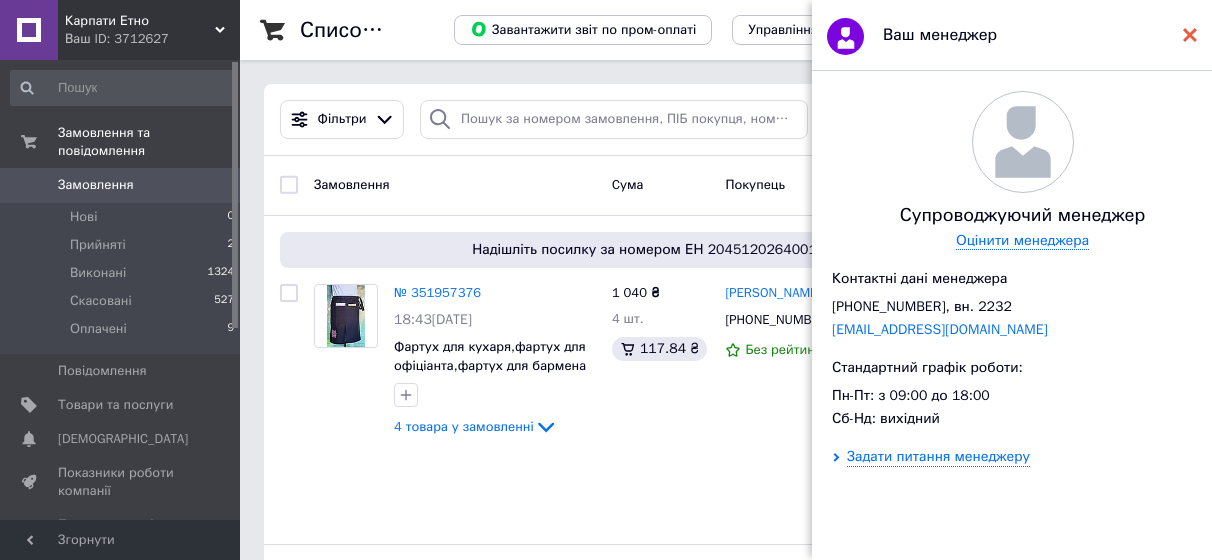 click 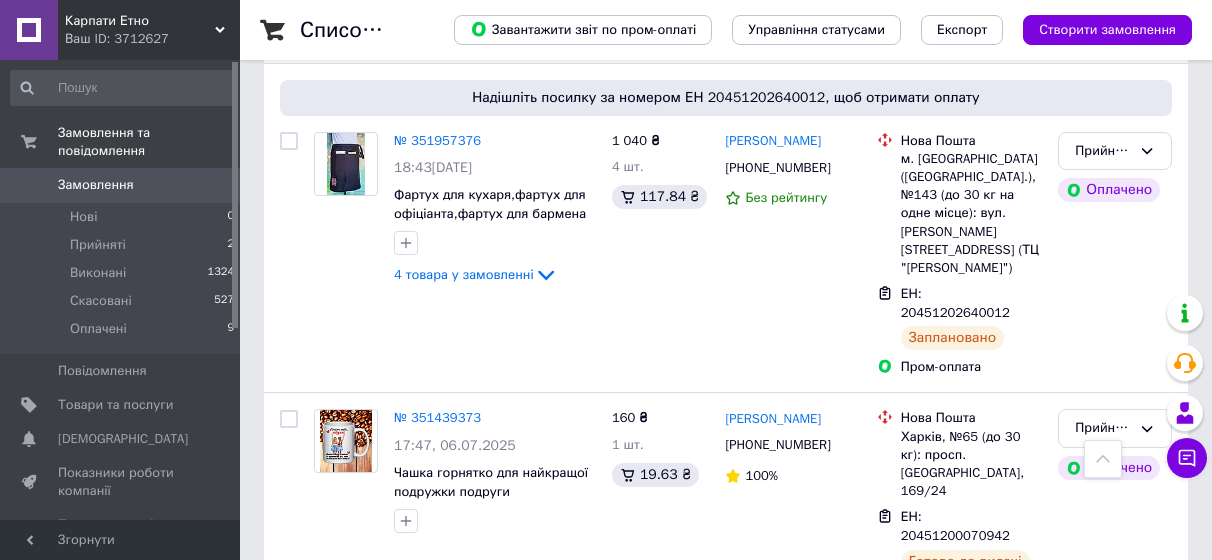 scroll, scrollTop: 0, scrollLeft: 0, axis: both 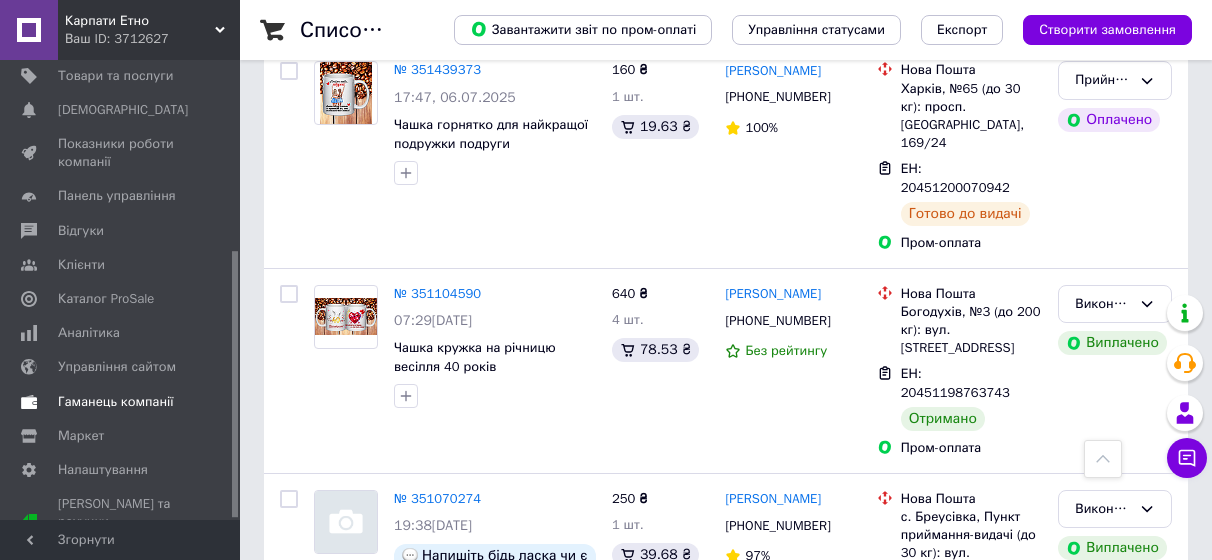 click on "Гаманець компанії" at bounding box center [116, 402] 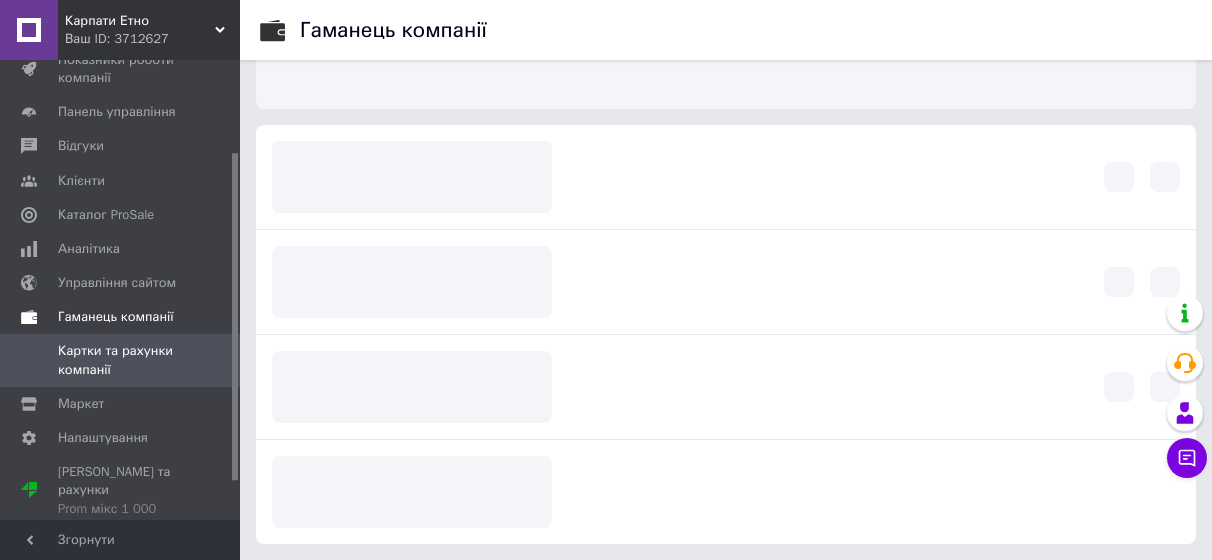 scroll, scrollTop: 203, scrollLeft: 0, axis: vertical 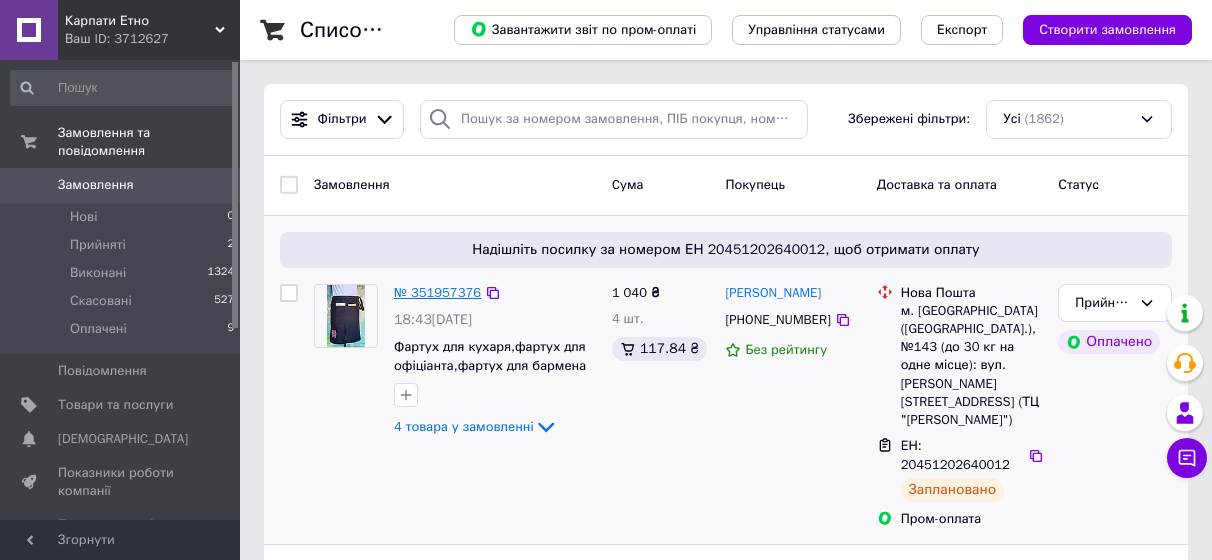 click on "№ 351957376" at bounding box center [437, 292] 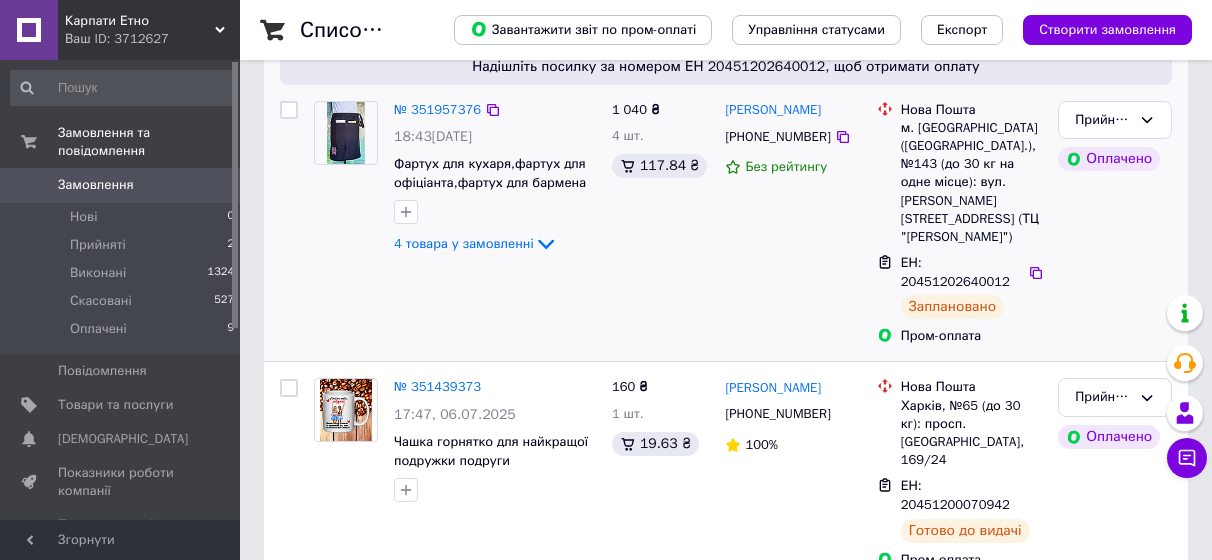 scroll, scrollTop: 200, scrollLeft: 0, axis: vertical 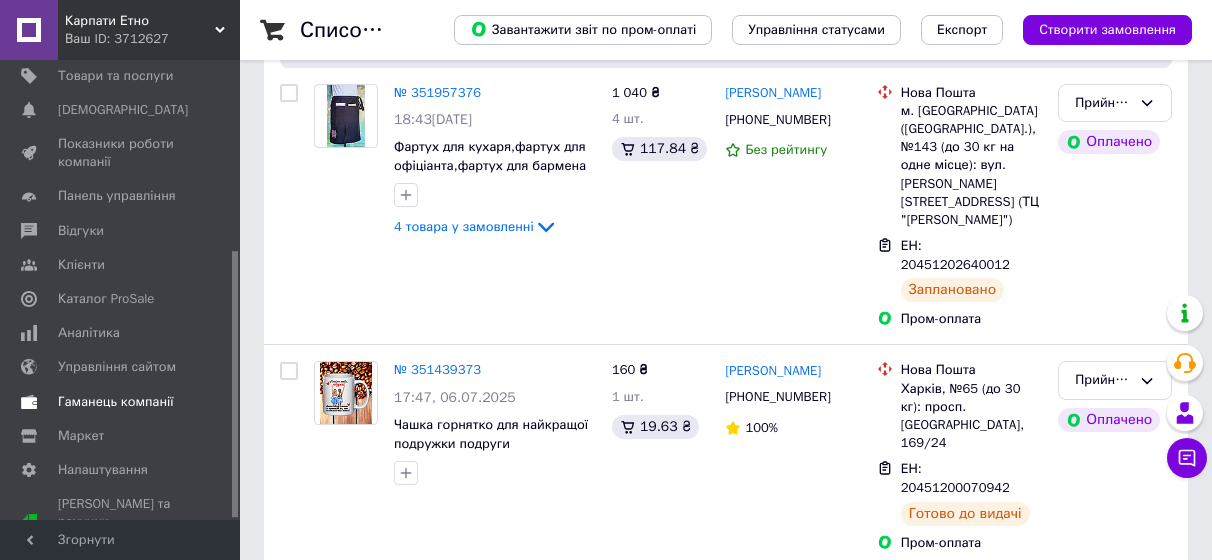 click on "Гаманець компанії" at bounding box center [116, 402] 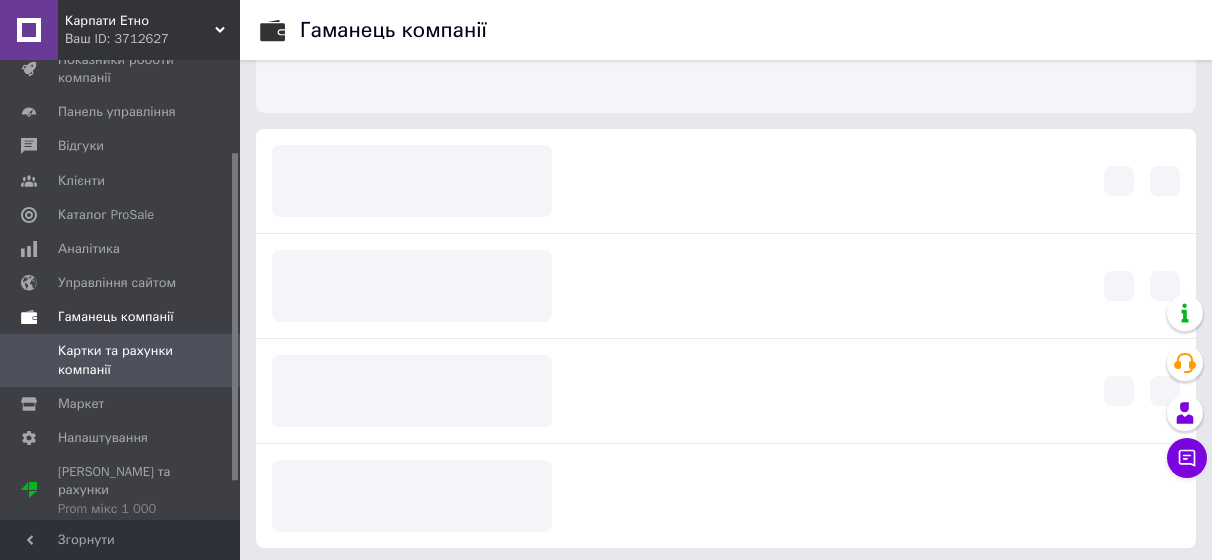 scroll, scrollTop: 128, scrollLeft: 0, axis: vertical 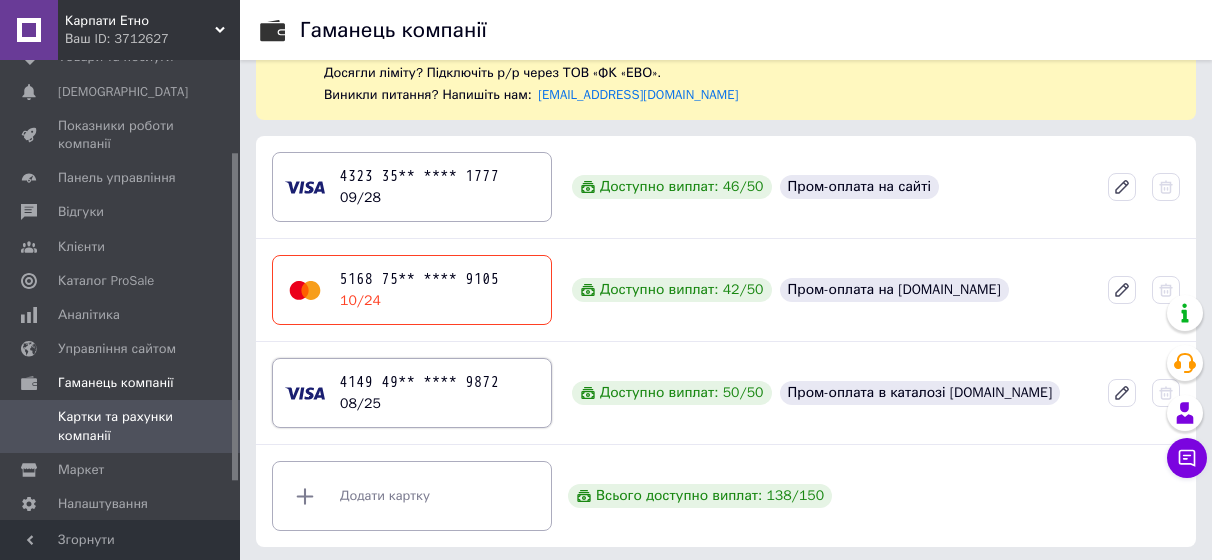click on "4149 49** **** 9872" at bounding box center [420, 382] 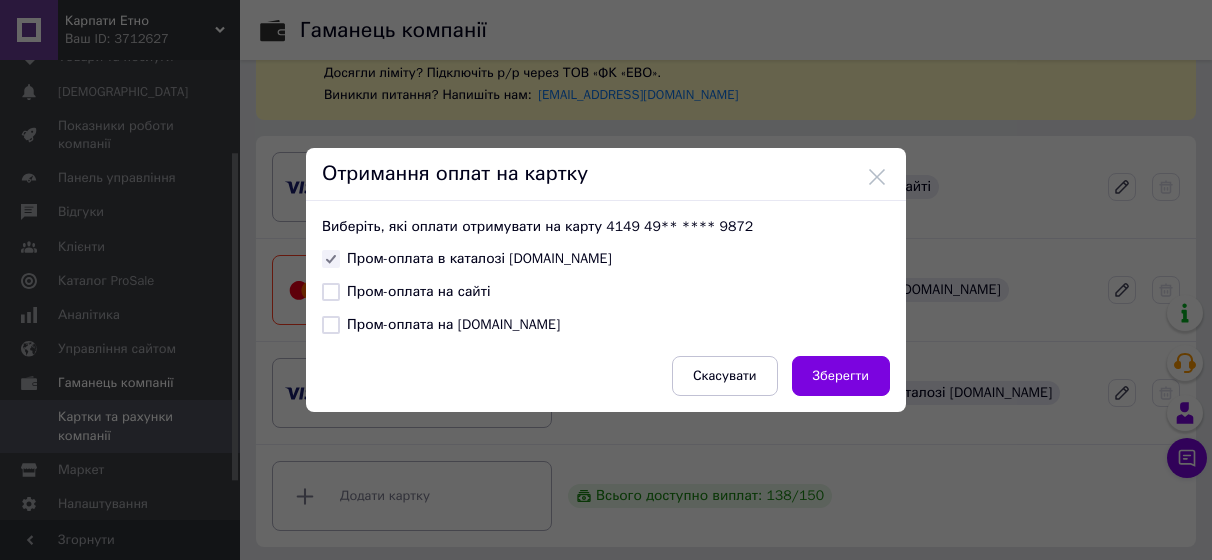 click on "Пром-оплата на сайті" at bounding box center (331, 292) 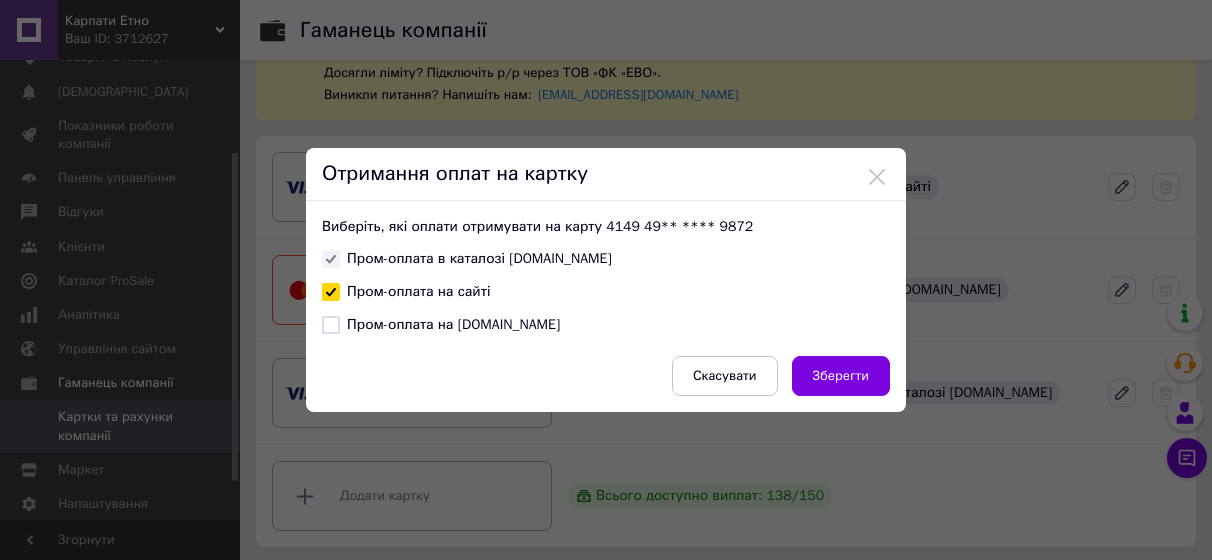 checkbox on "true" 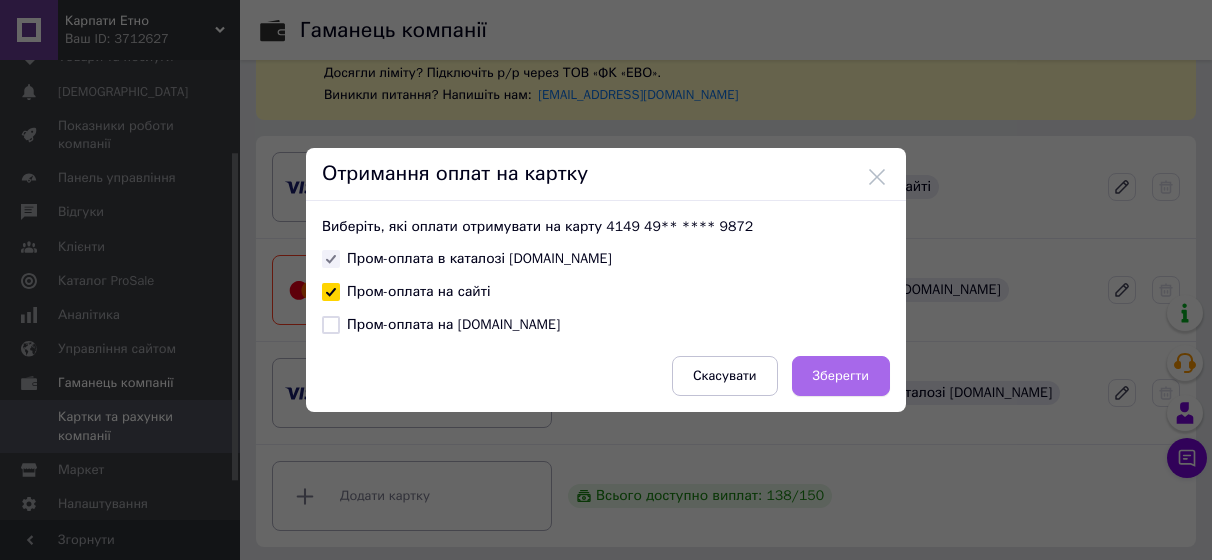 click on "Зберегти" at bounding box center (841, 376) 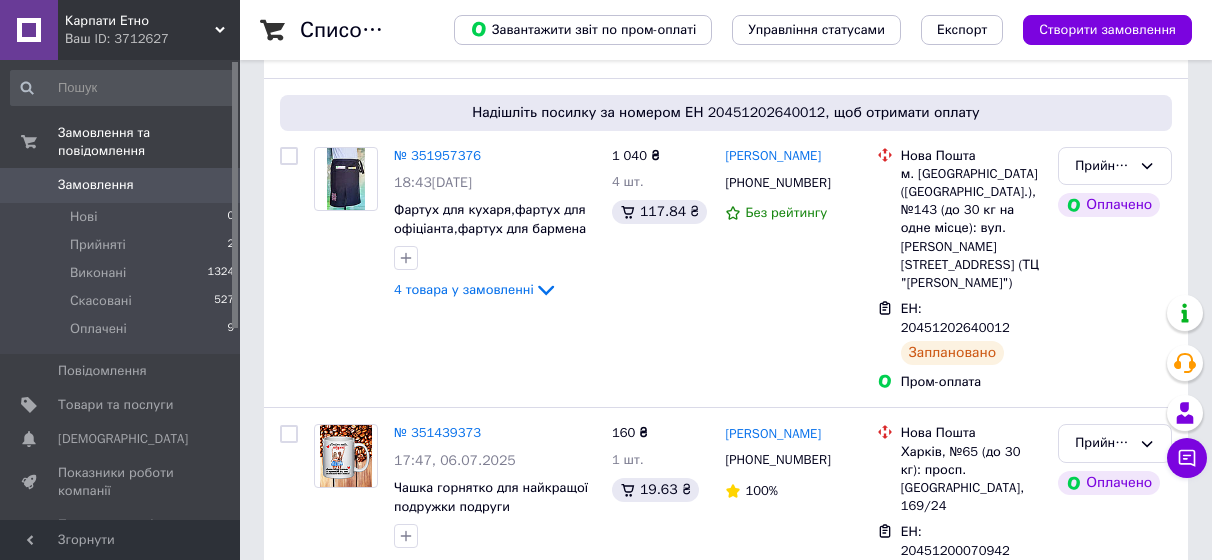 scroll, scrollTop: 300, scrollLeft: 0, axis: vertical 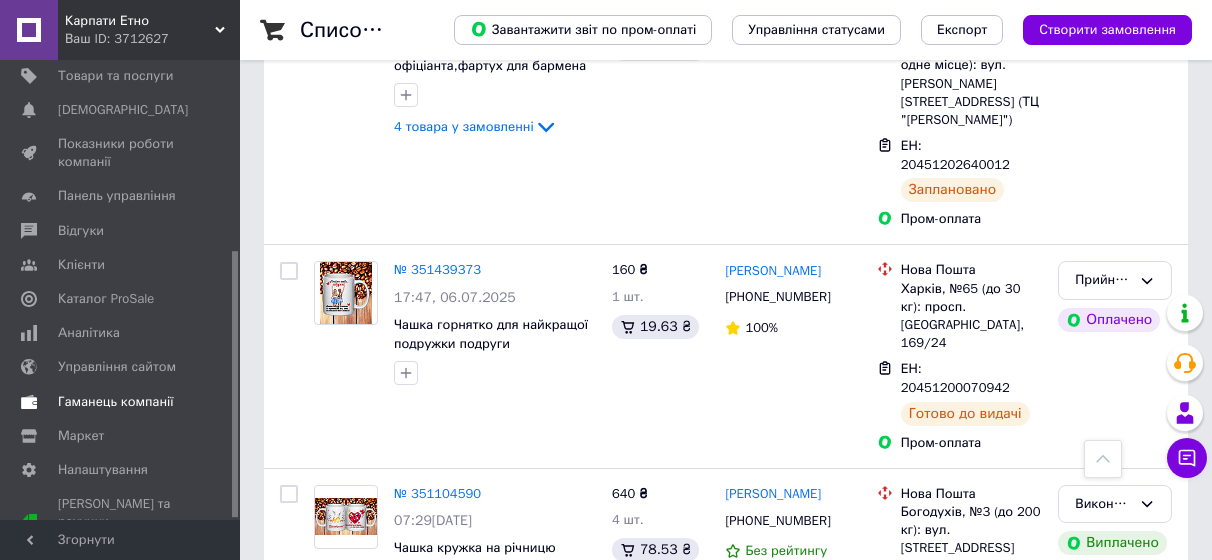 click on "Гаманець компанії" at bounding box center [116, 402] 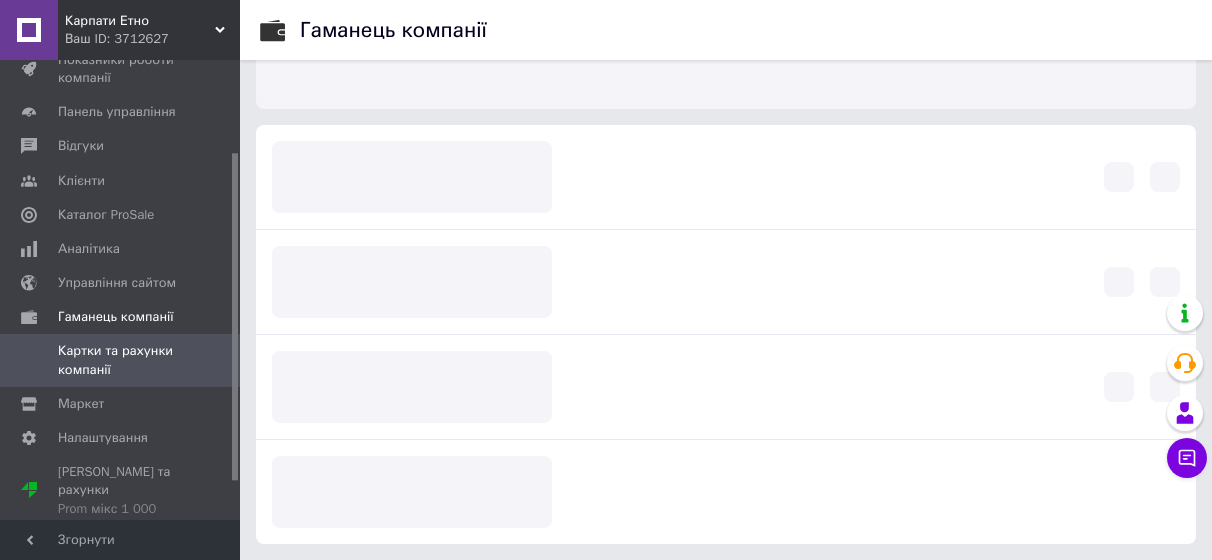 scroll, scrollTop: 203, scrollLeft: 0, axis: vertical 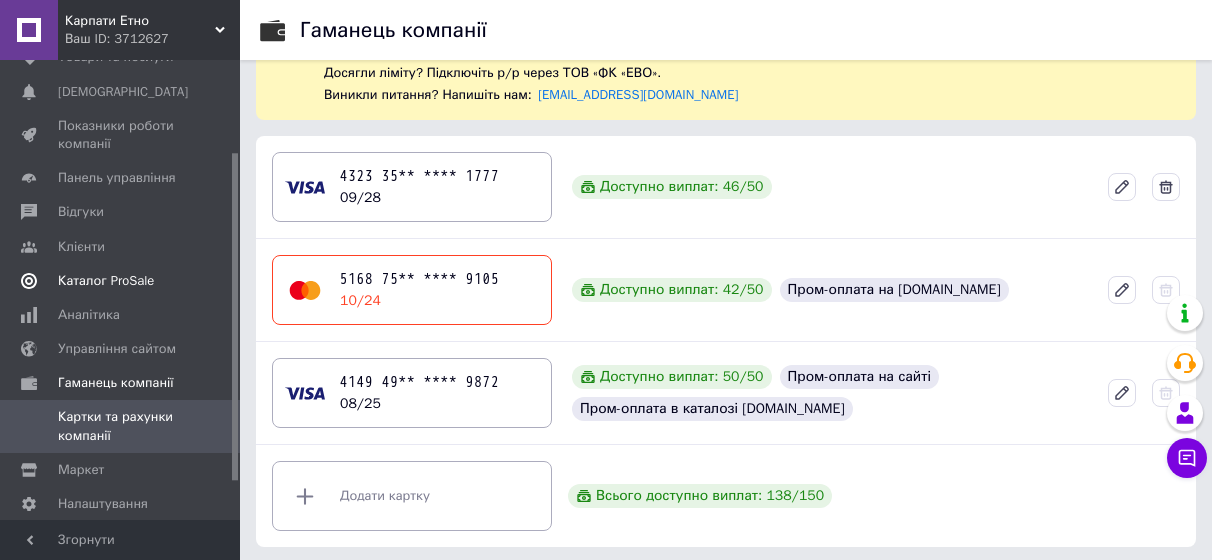 click on "Каталог ProSale" at bounding box center [106, 281] 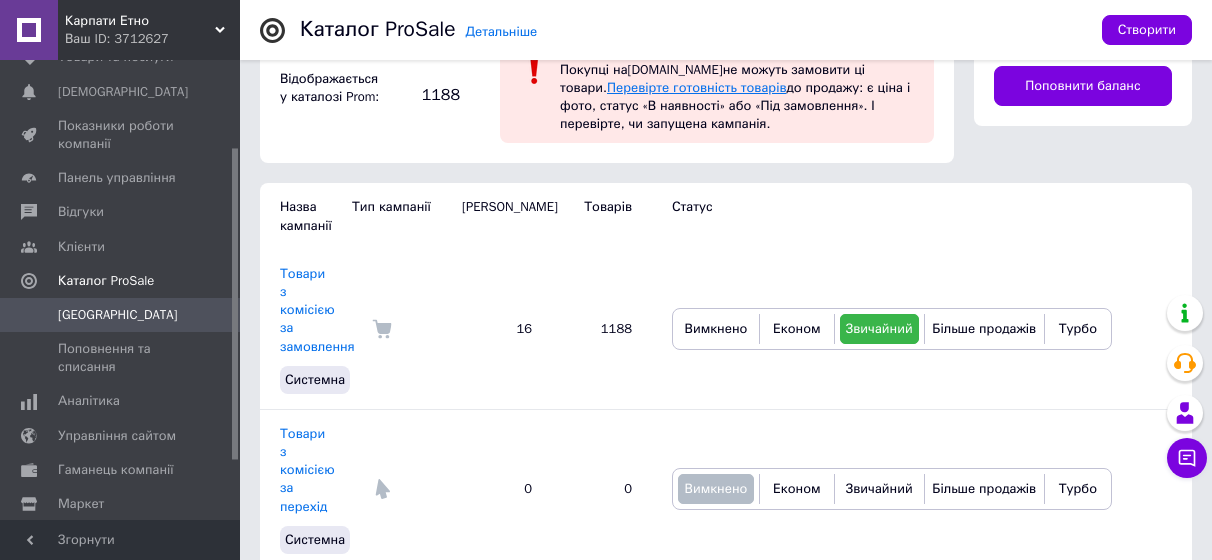 scroll, scrollTop: 111, scrollLeft: 0, axis: vertical 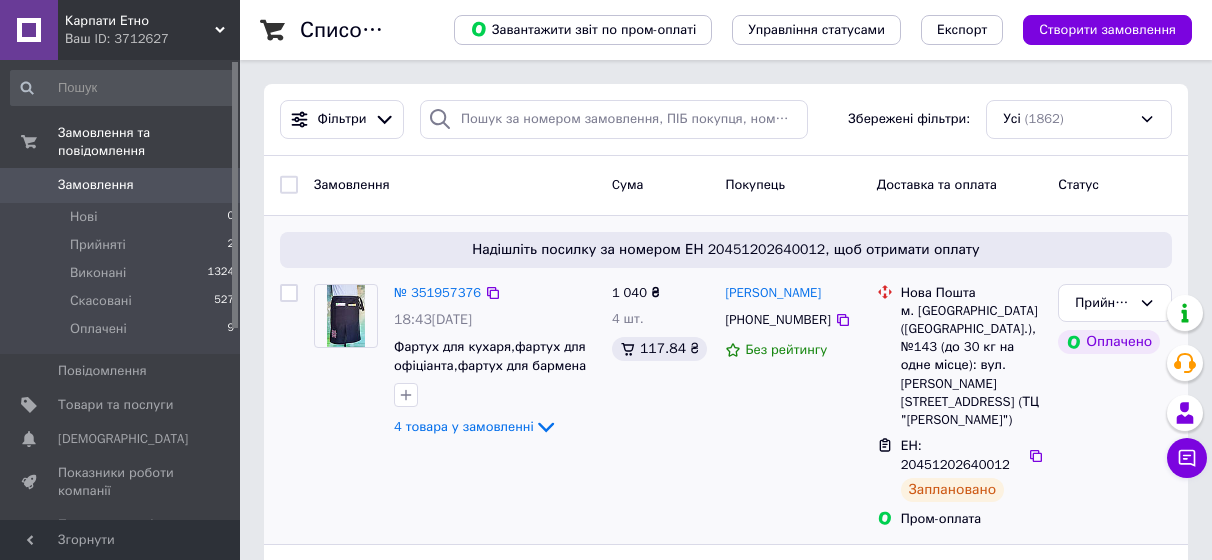 click on "Надішліть посилку за номером ЕН 20451202640012, щоб отримати оплату" at bounding box center [726, 250] 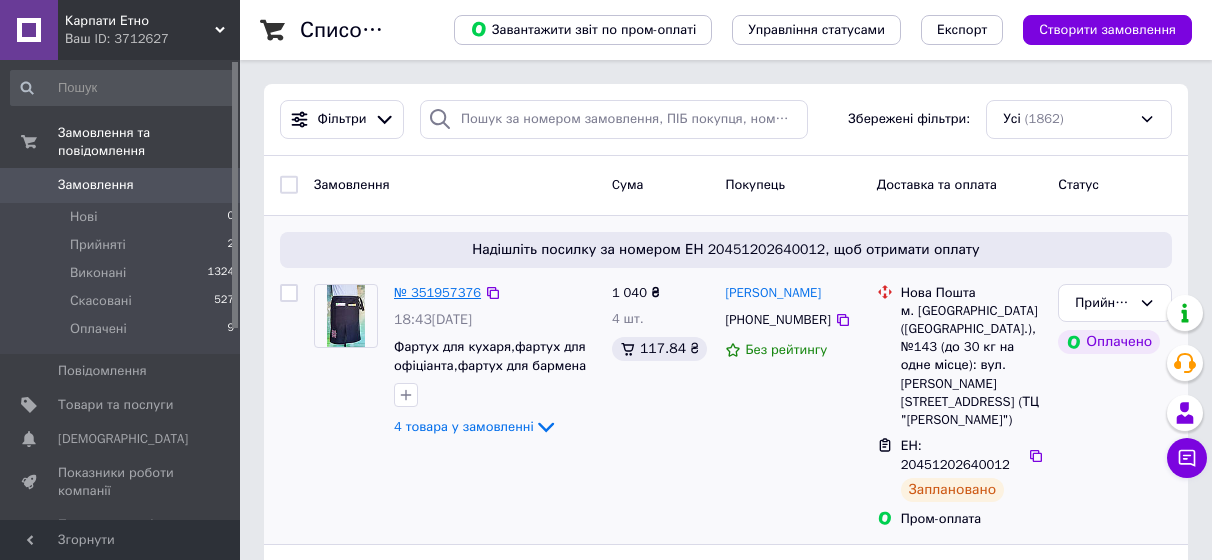 click on "№ 351957376" at bounding box center [437, 292] 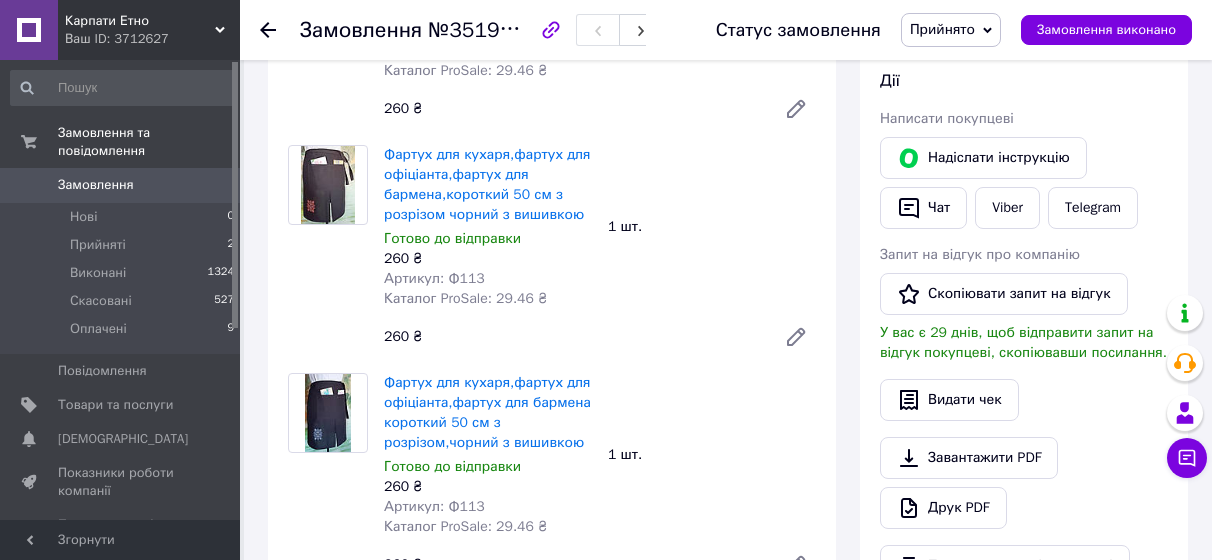 scroll, scrollTop: 400, scrollLeft: 0, axis: vertical 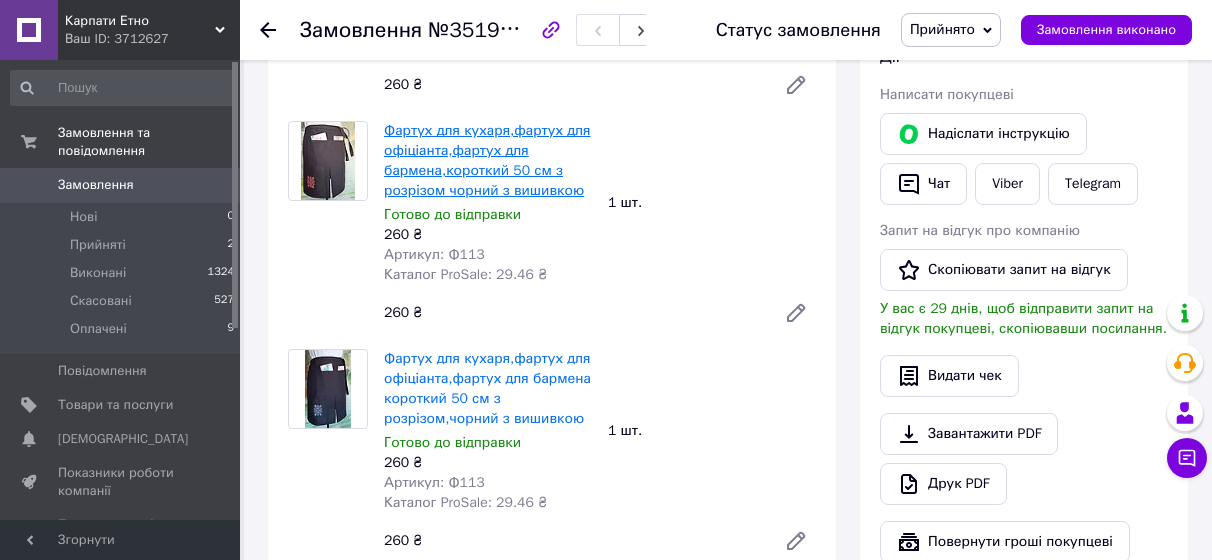 click on "Фартух для кухаря,фартух для офіціанта,фартух для бармена,короткий 50 см з розрізом чорний з вишивкою" at bounding box center [487, 160] 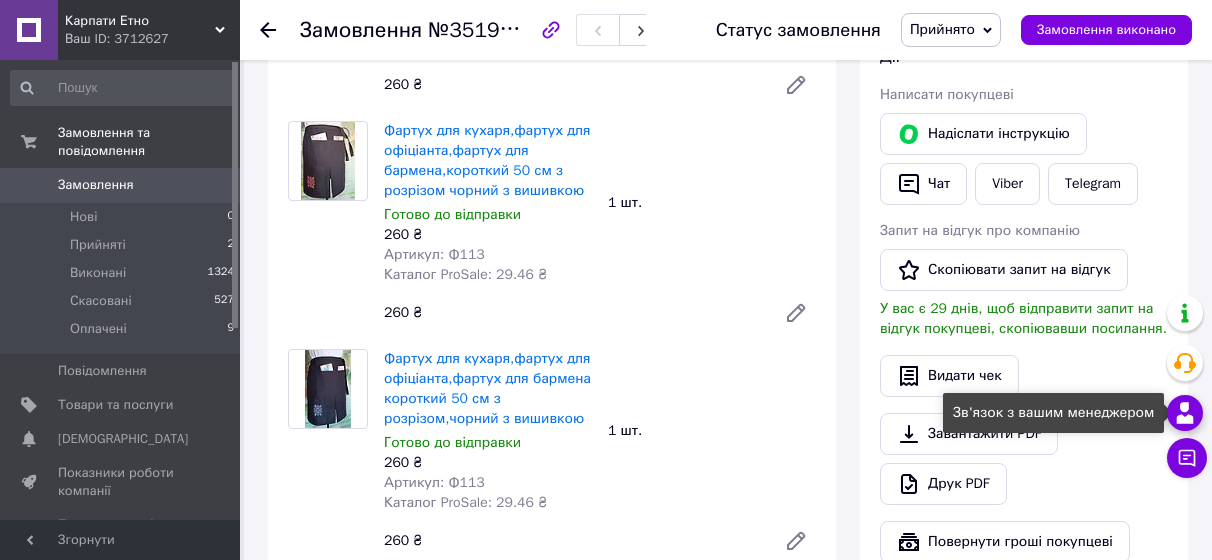 click 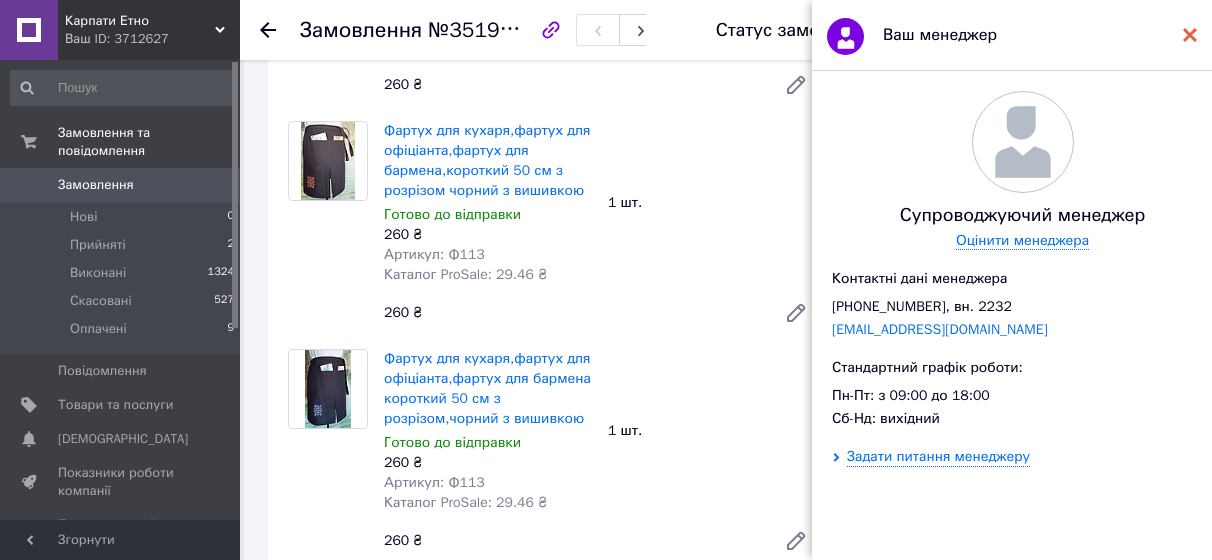 click 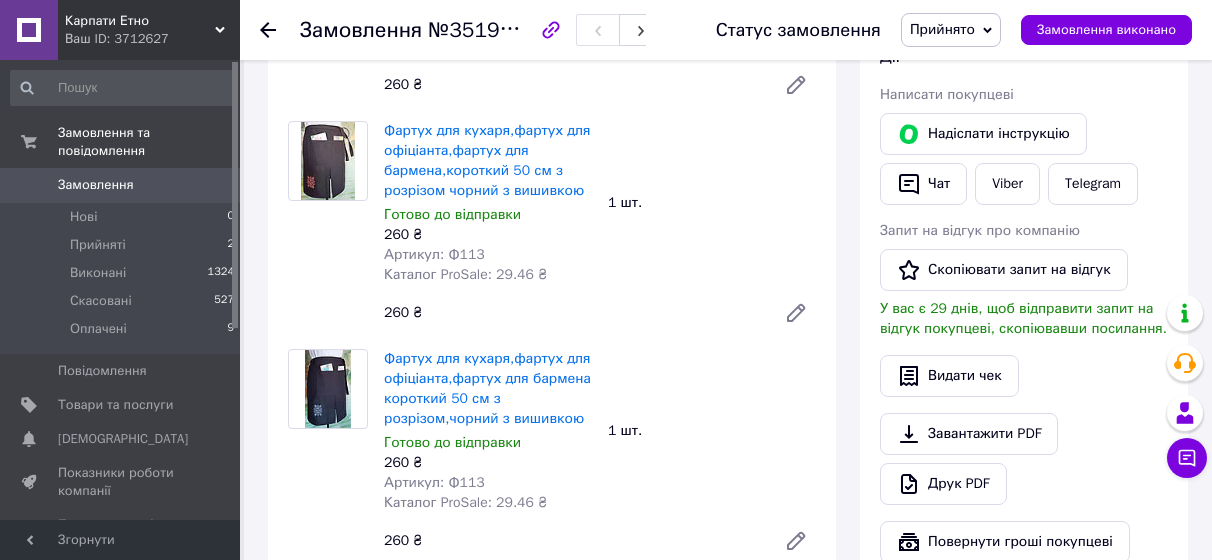 scroll, scrollTop: 500, scrollLeft: 0, axis: vertical 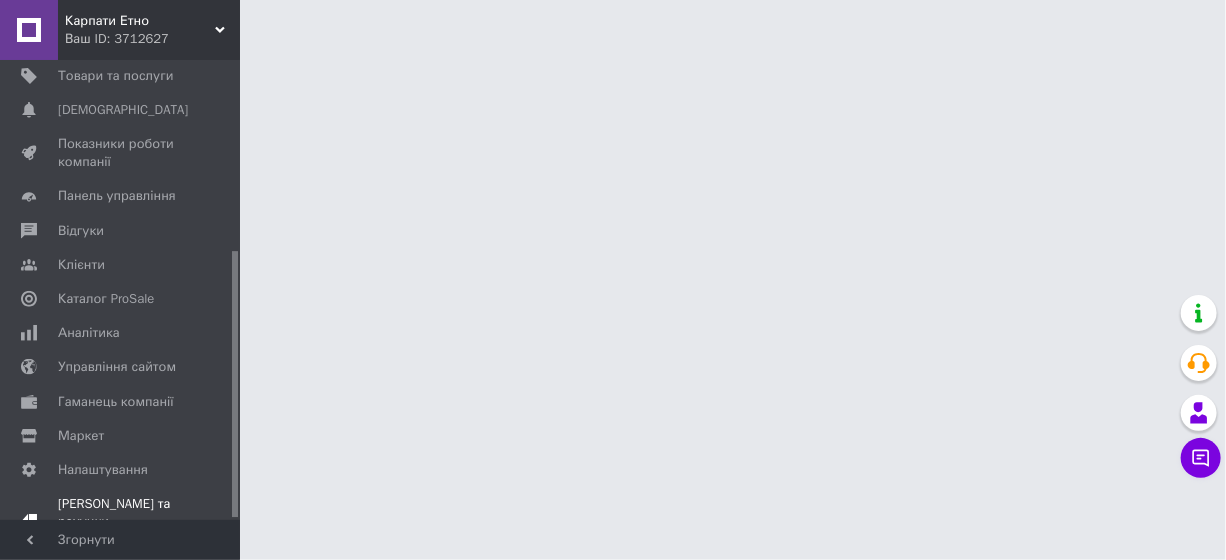 click on "[PERSON_NAME] та рахунки Prom мікс 1 000" at bounding box center [121, 522] 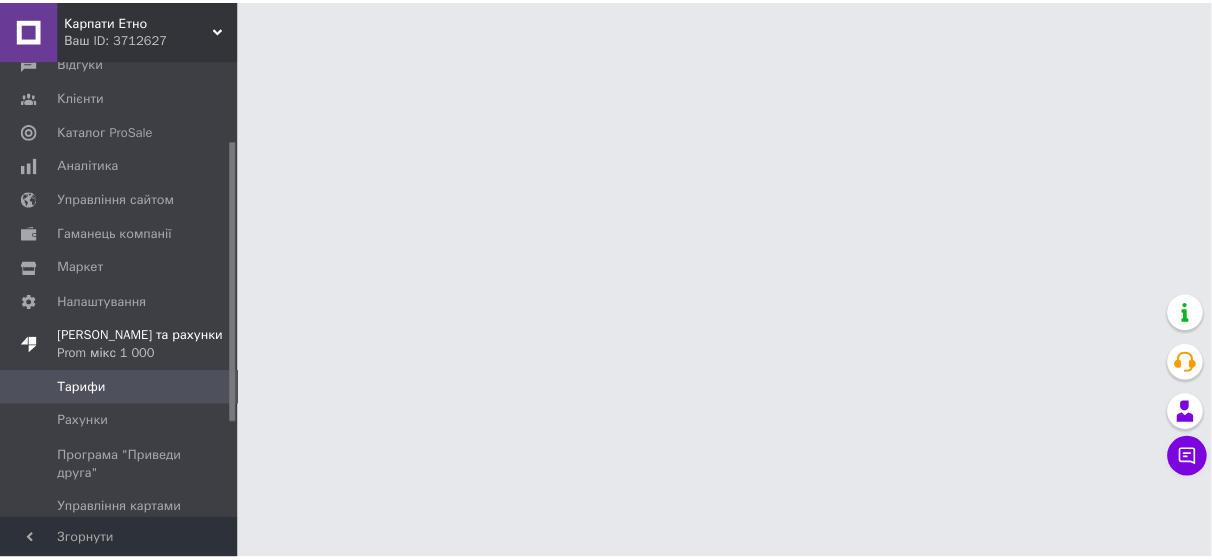 scroll, scrollTop: 128, scrollLeft: 0, axis: vertical 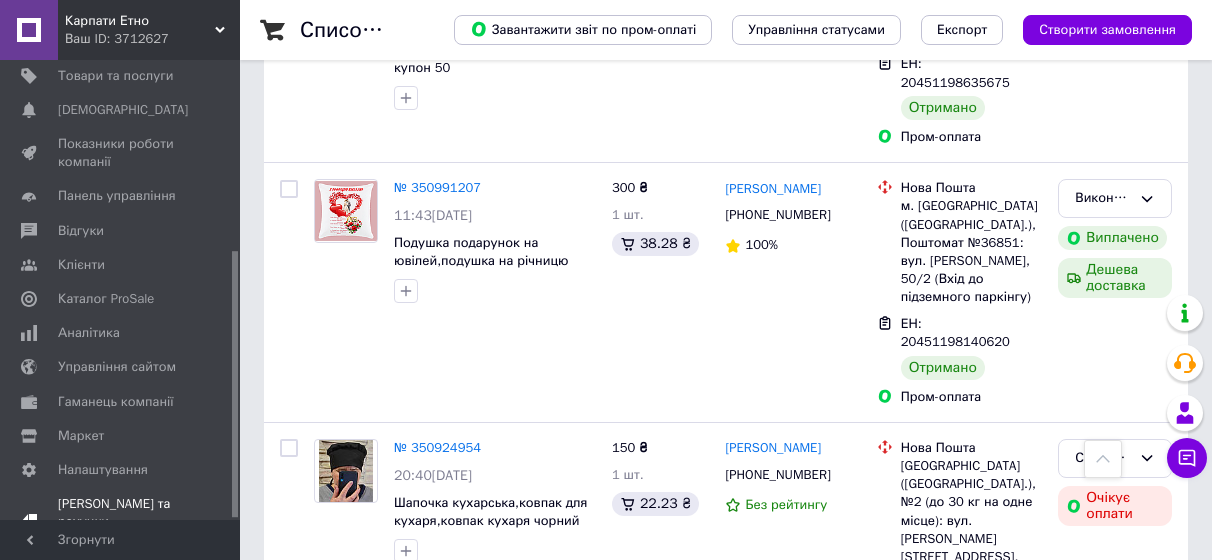 click on "Тарифи та рахунки Prom мікс 1 000" at bounding box center (121, 522) 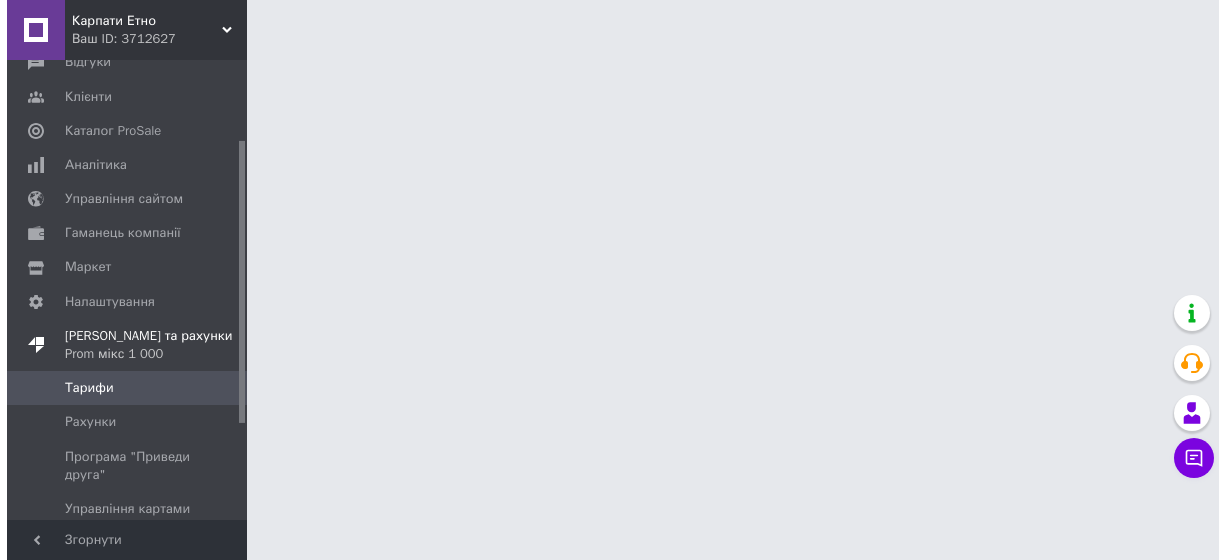 scroll, scrollTop: 0, scrollLeft: 0, axis: both 